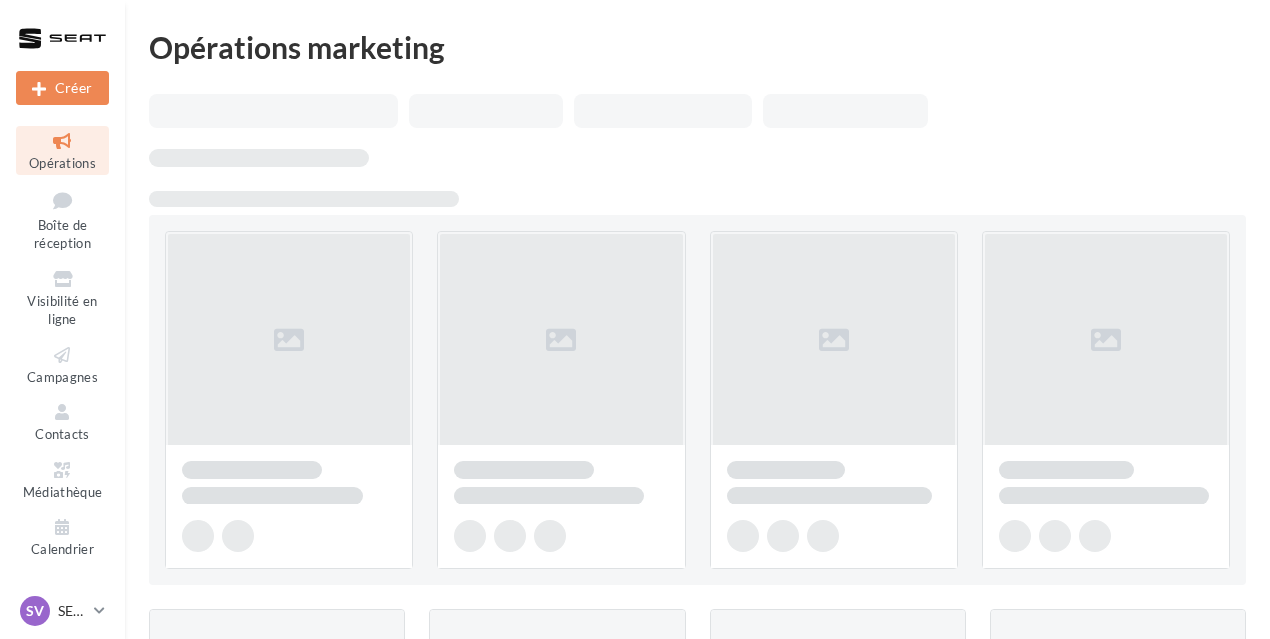scroll, scrollTop: 0, scrollLeft: 0, axis: both 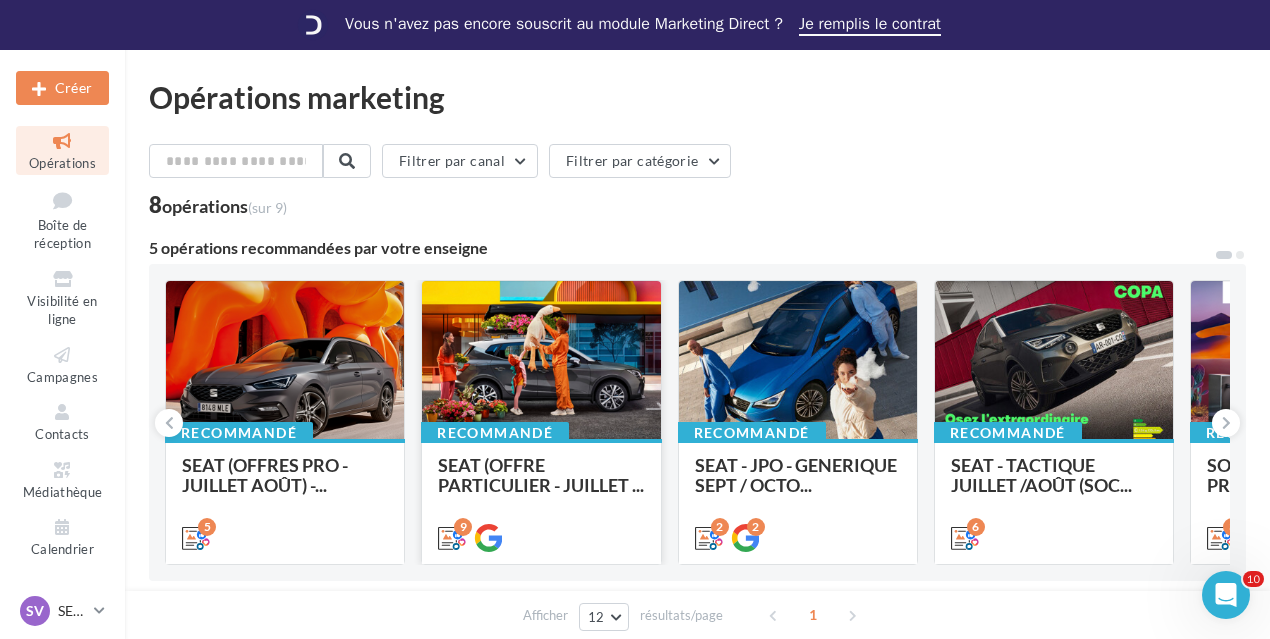 click at bounding box center (541, 361) 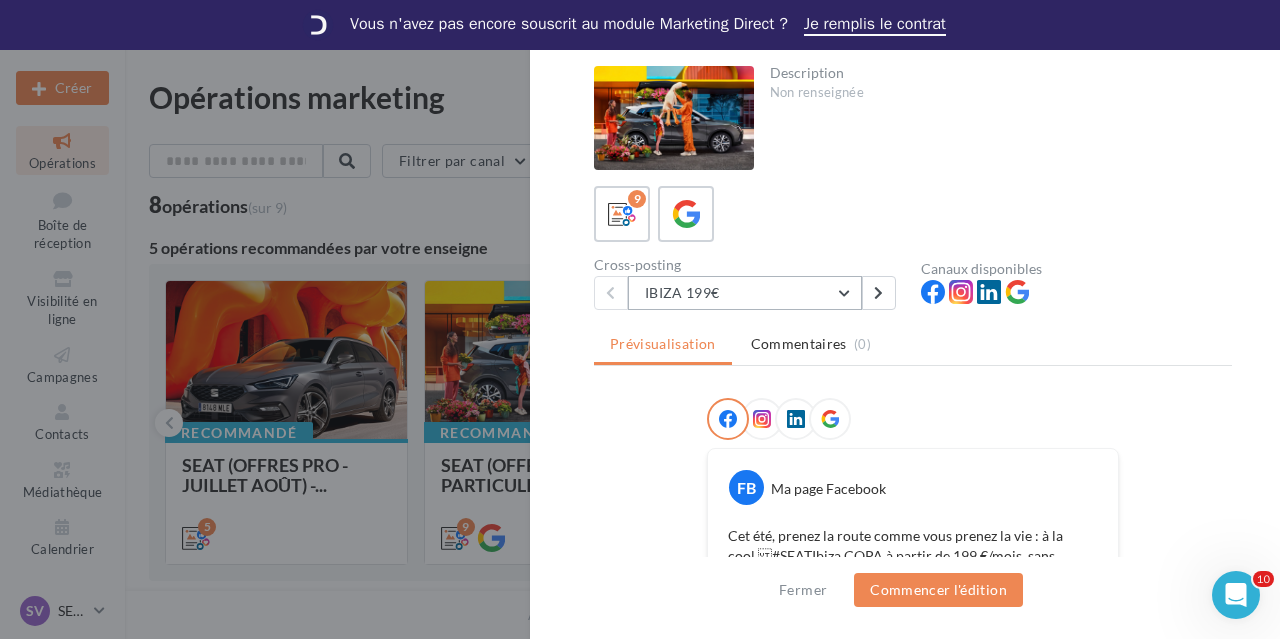 click on "IBIZA 199€" at bounding box center [745, 293] 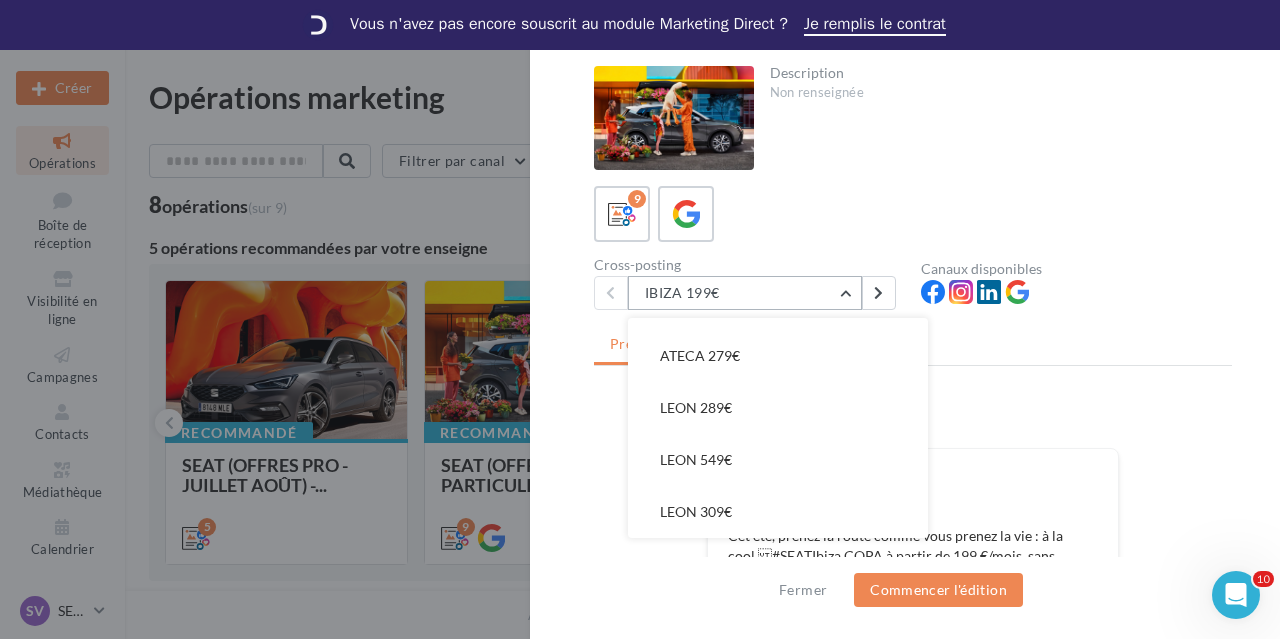 scroll, scrollTop: 0, scrollLeft: 0, axis: both 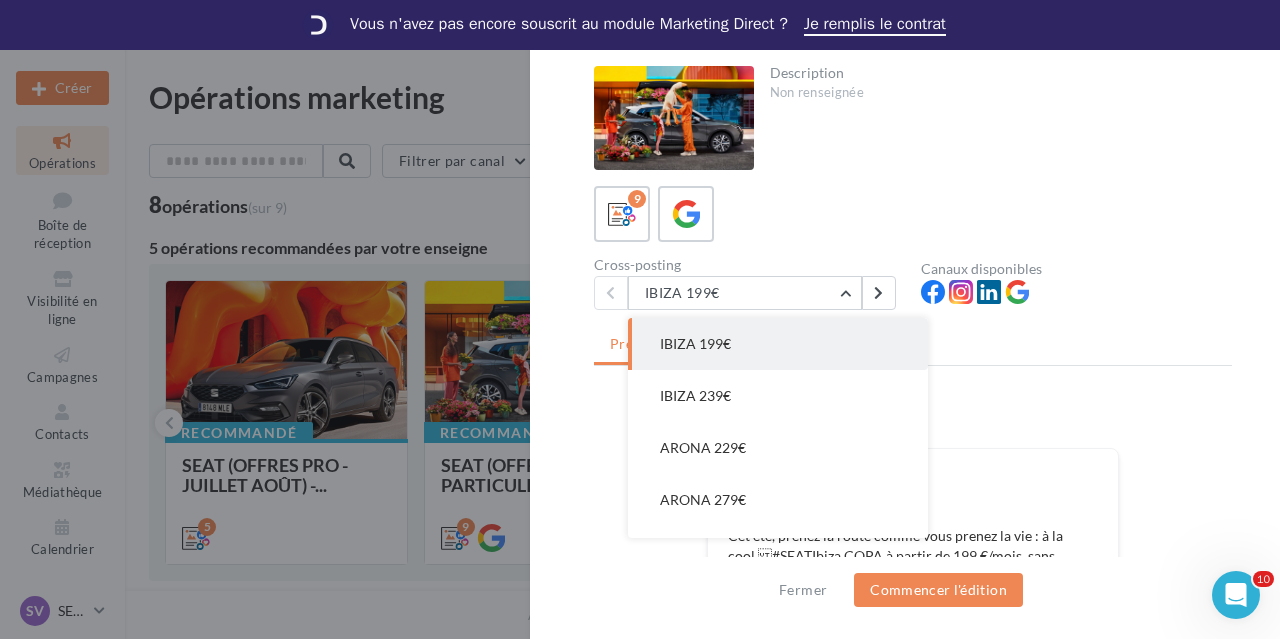 click on "IBIZA 199€" at bounding box center [695, 343] 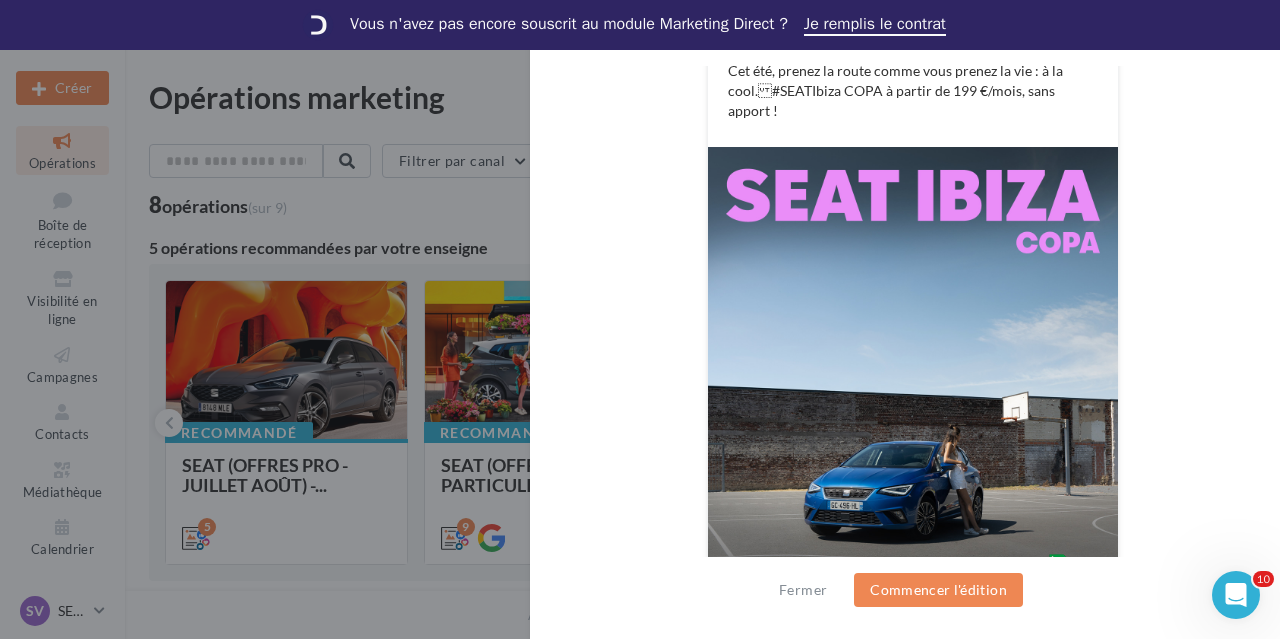 scroll, scrollTop: 255, scrollLeft: 0, axis: vertical 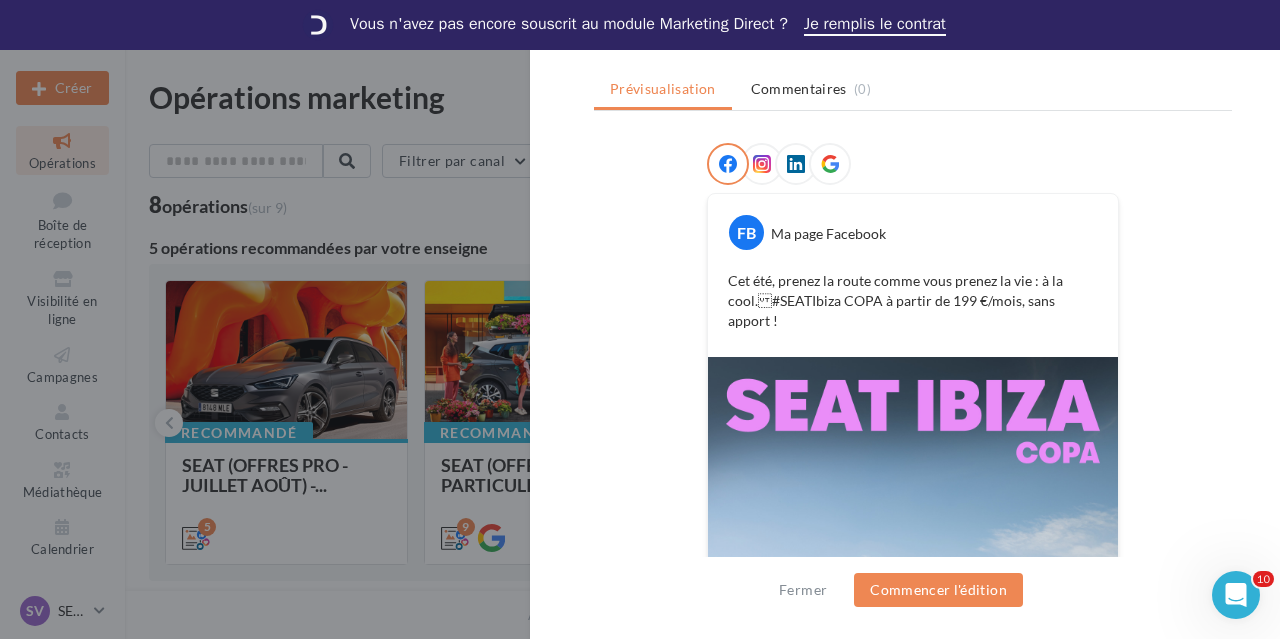 click at bounding box center (762, 164) 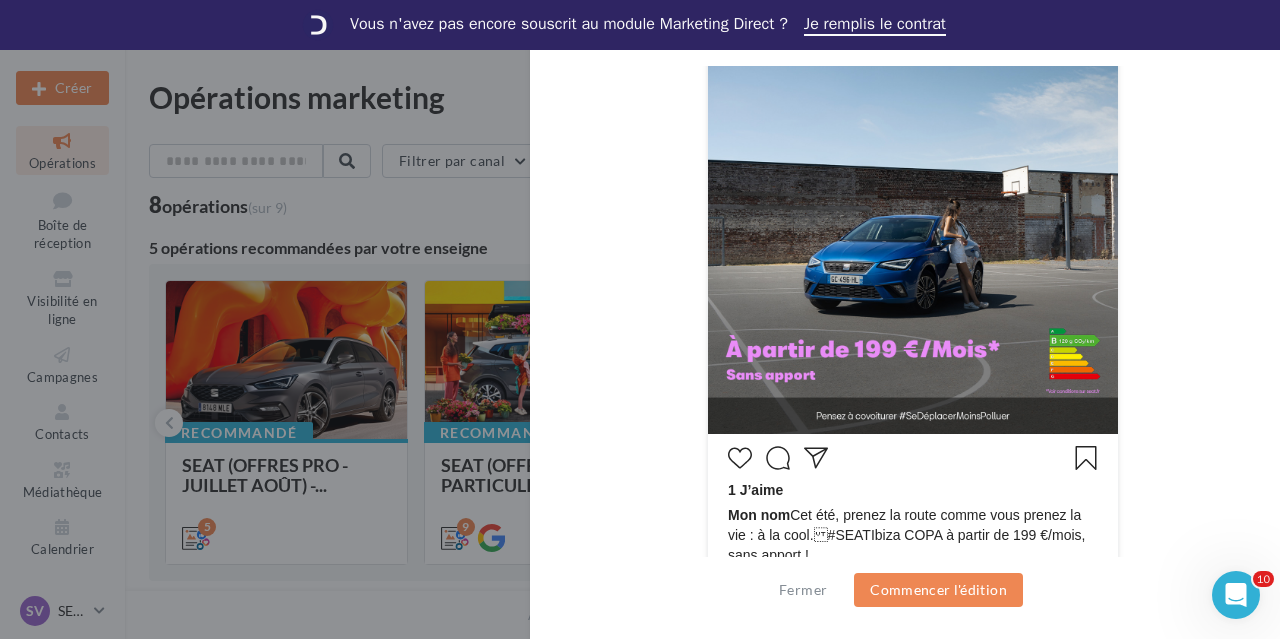 scroll, scrollTop: 655, scrollLeft: 0, axis: vertical 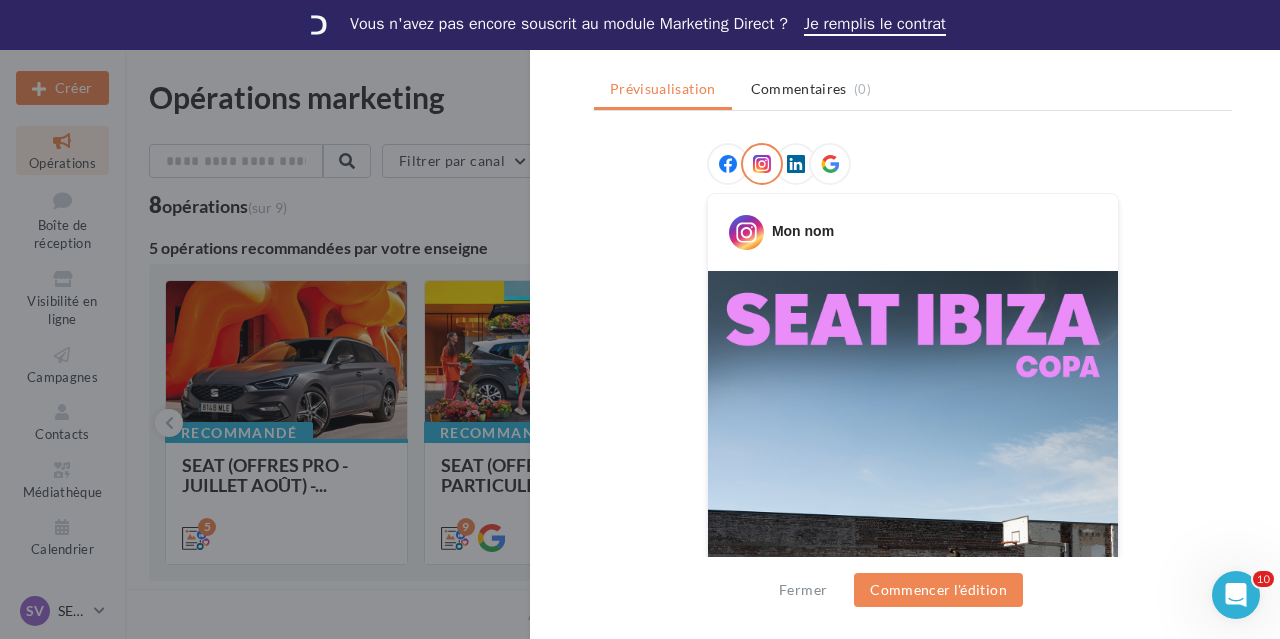 click at bounding box center [796, 164] 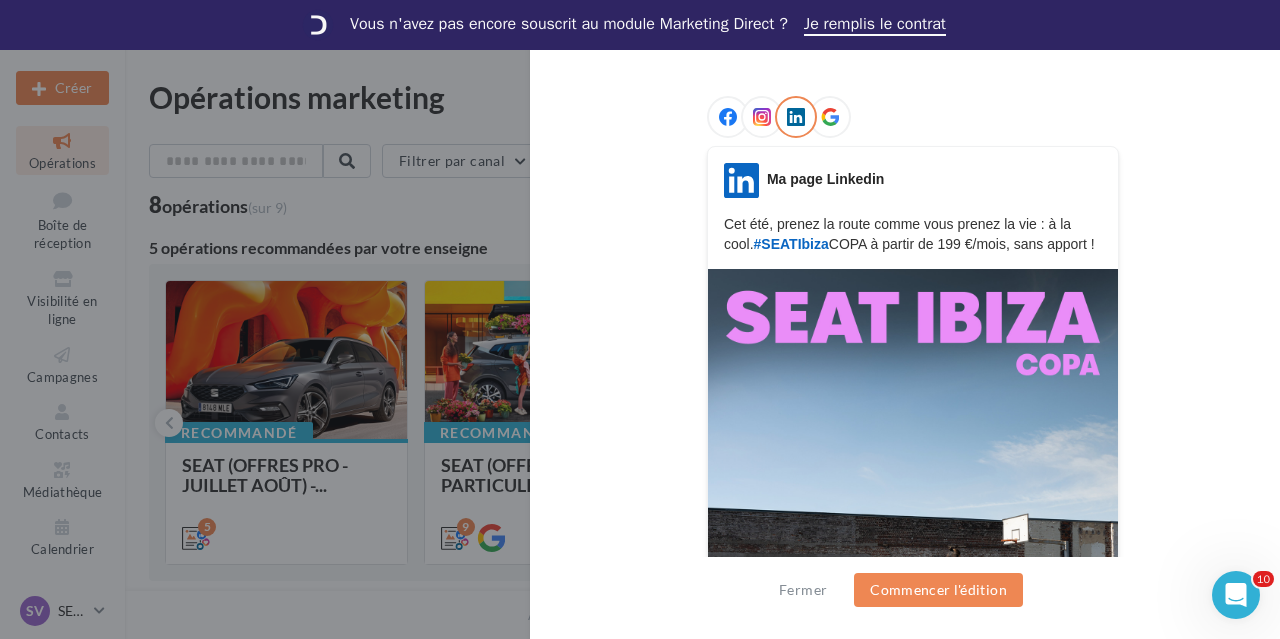 scroll, scrollTop: 110, scrollLeft: 0, axis: vertical 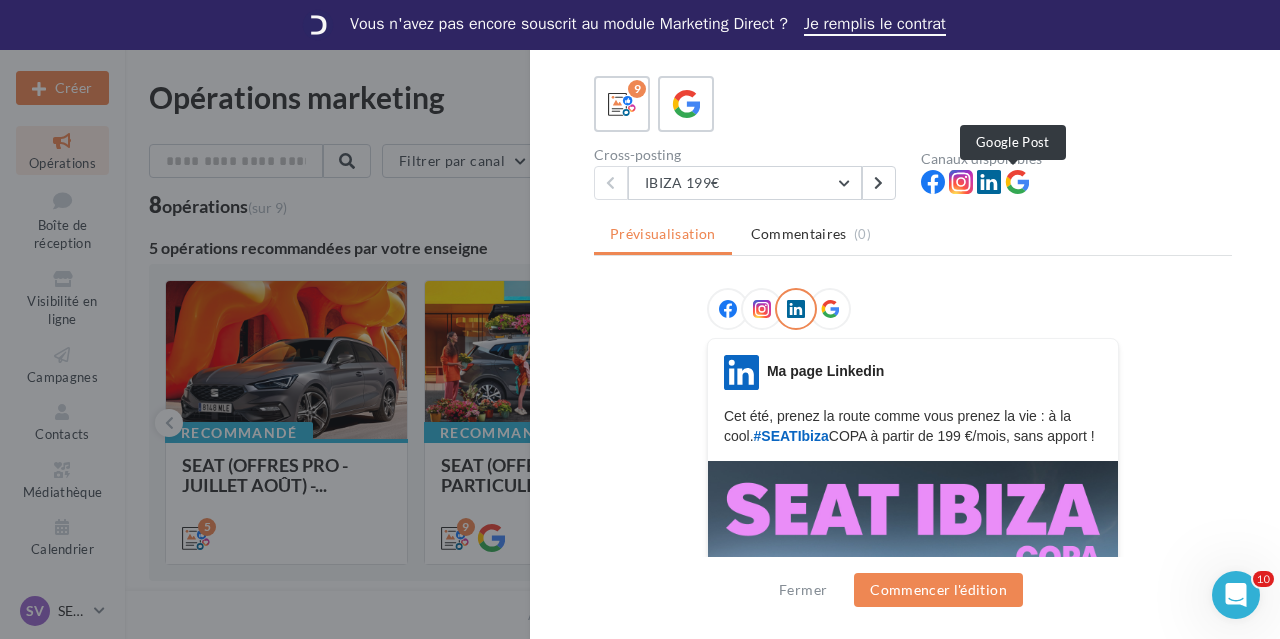 click at bounding box center [1017, 182] 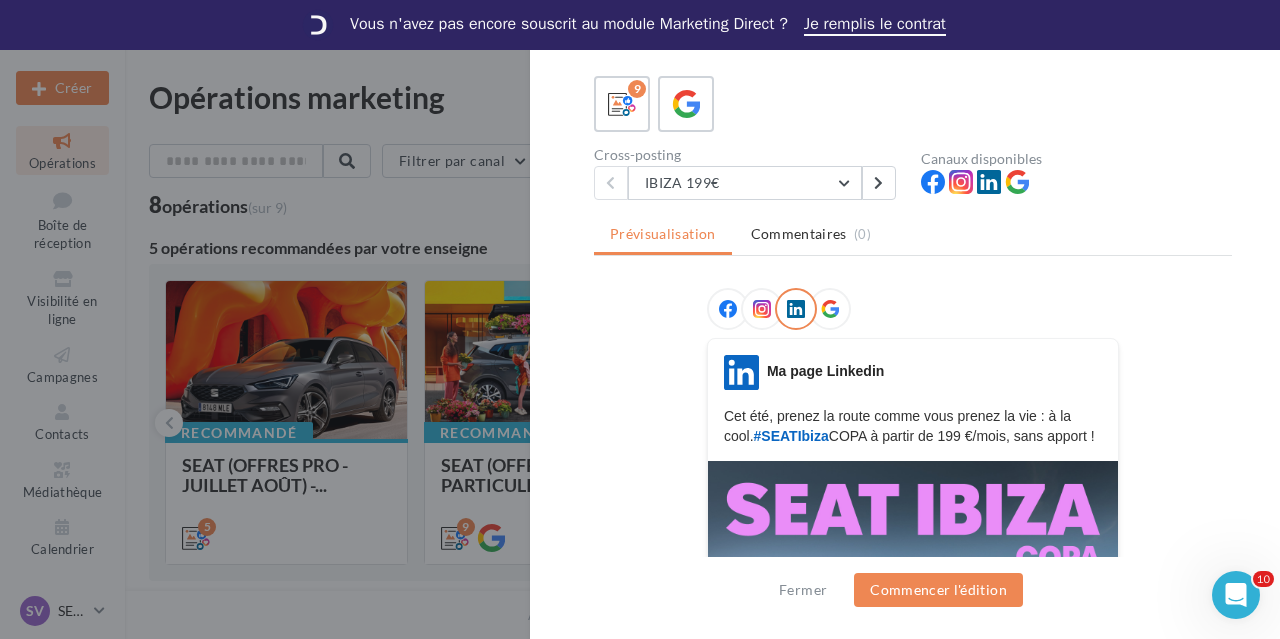 click at bounding box center [1017, 182] 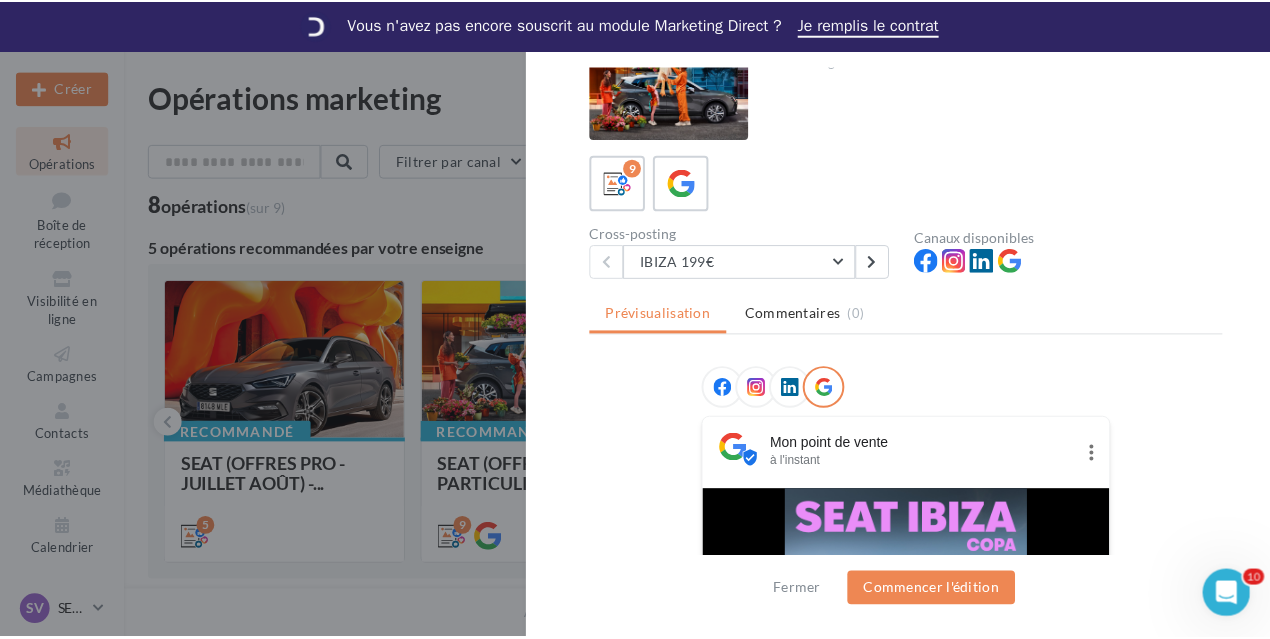 scroll, scrollTop: 0, scrollLeft: 0, axis: both 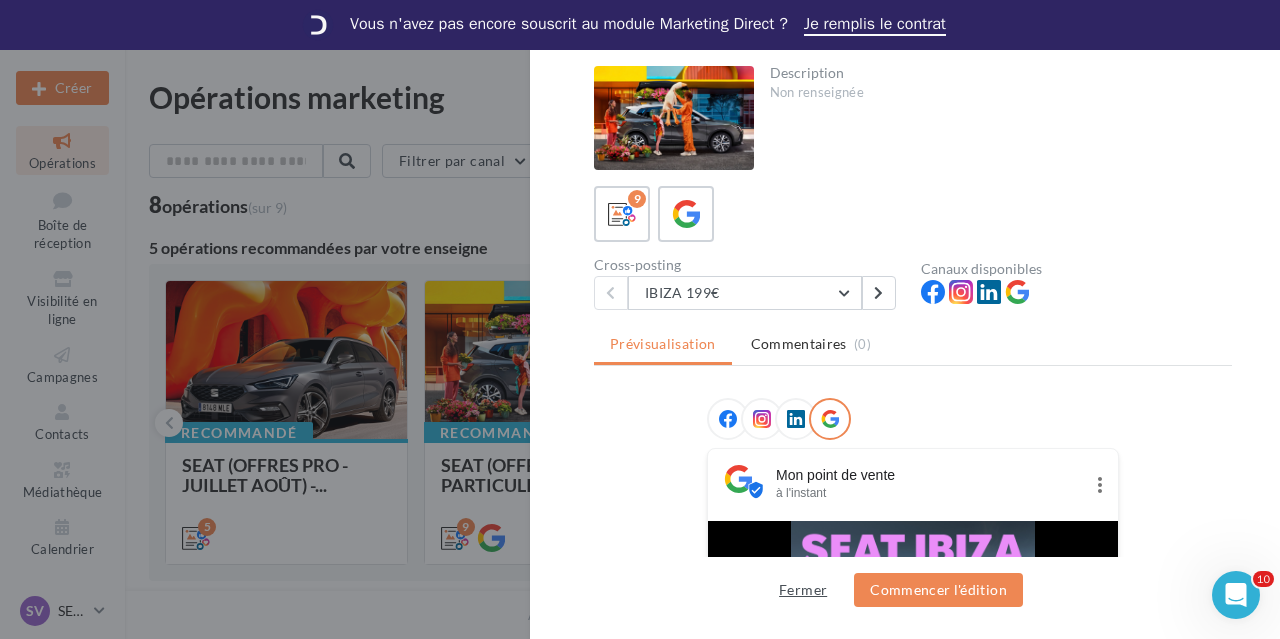 click on "Fermer" at bounding box center [803, 590] 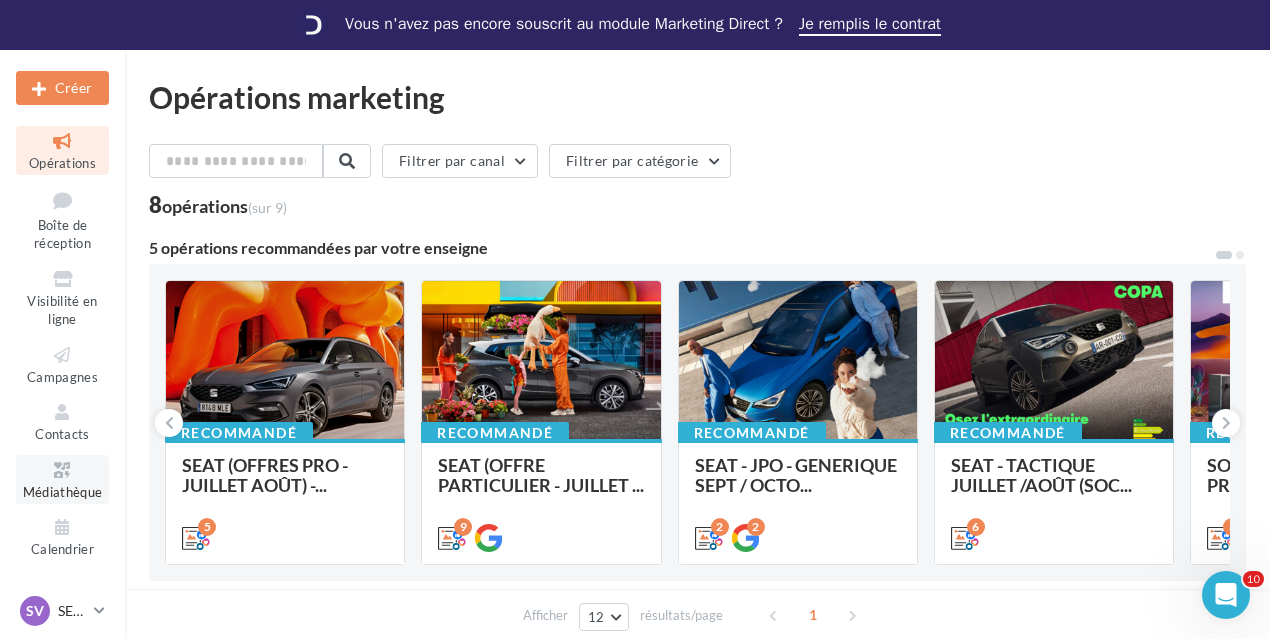 click on "Médiathèque" at bounding box center [62, 479] 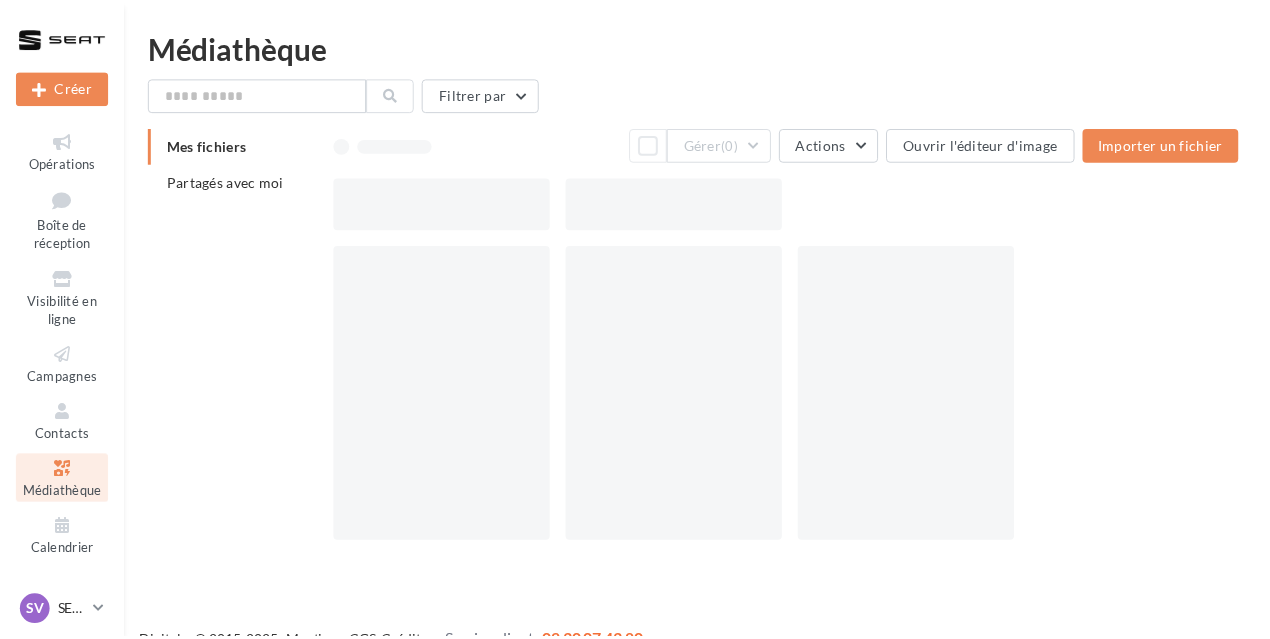 scroll, scrollTop: 0, scrollLeft: 0, axis: both 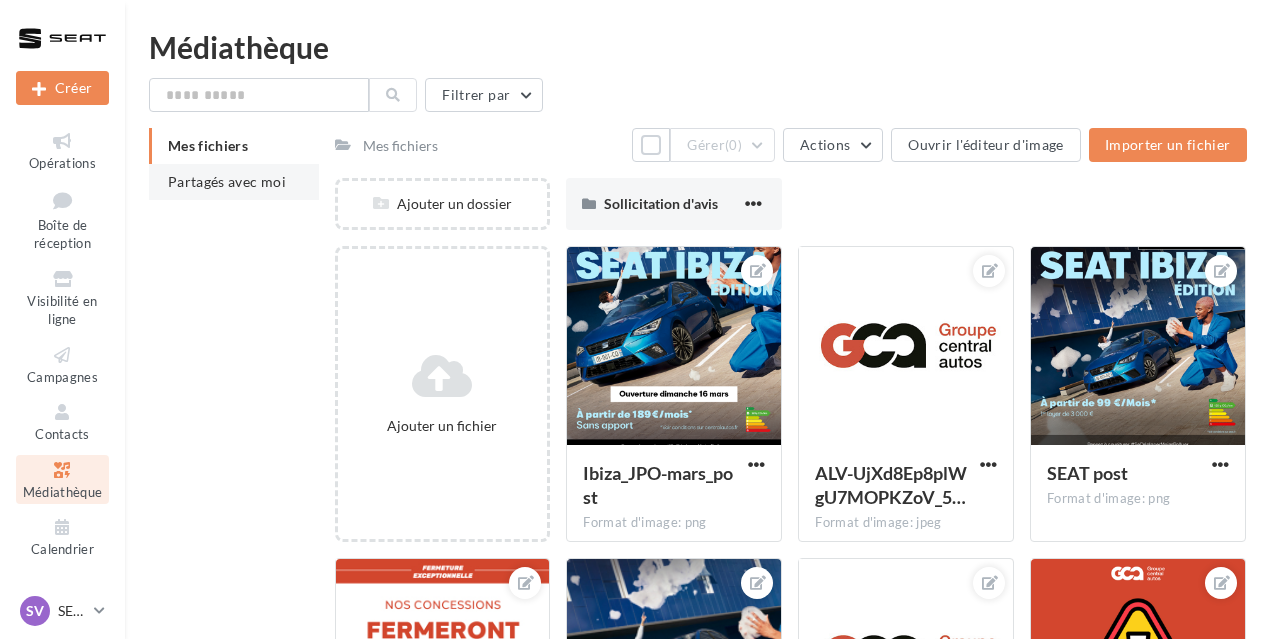 click on "Partagés avec moi" at bounding box center (234, 182) 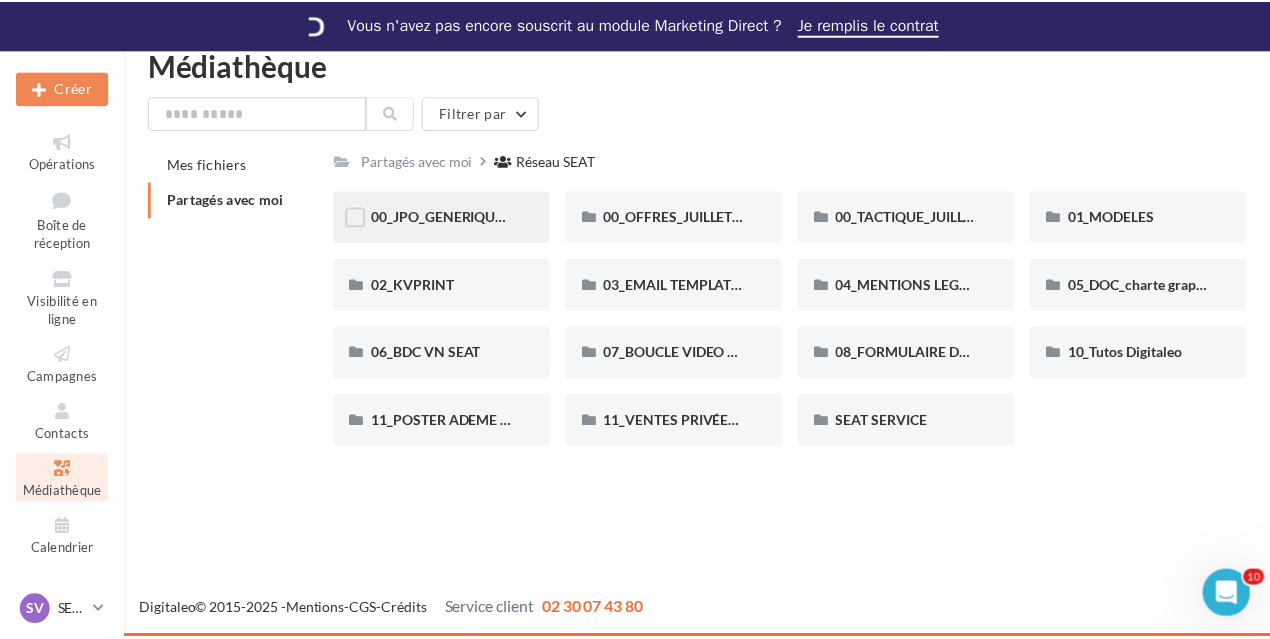 scroll, scrollTop: 0, scrollLeft: 0, axis: both 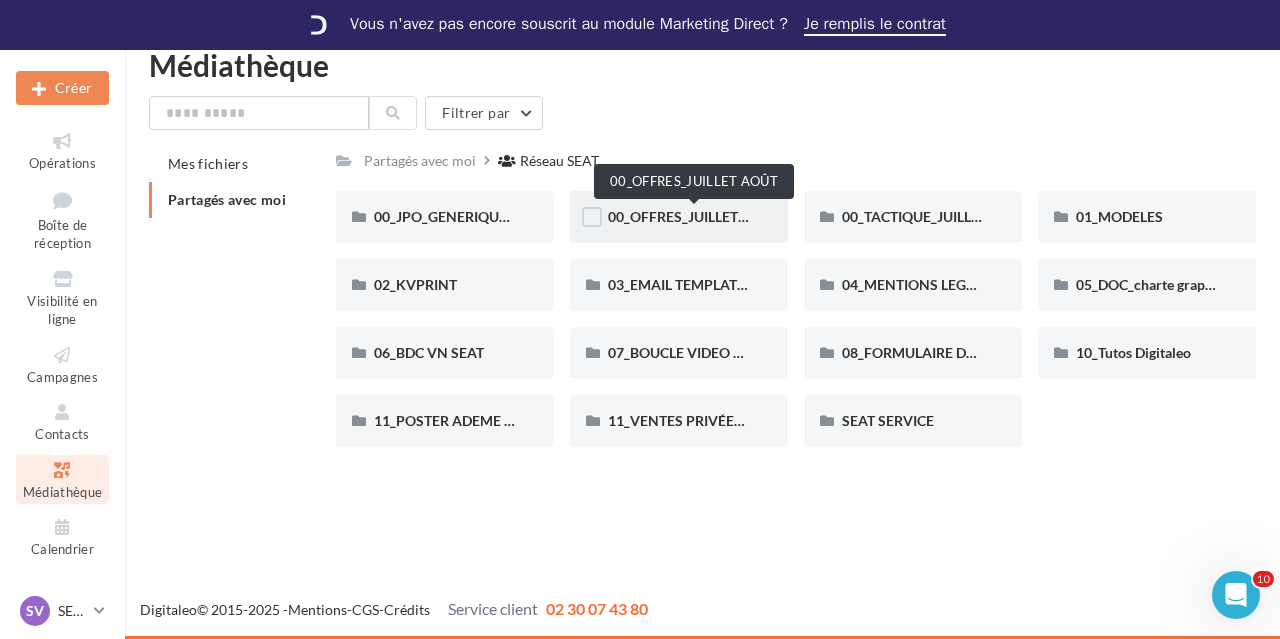 click on "00_OFFRES_JUILLET AOÛT" at bounding box center [694, 216] 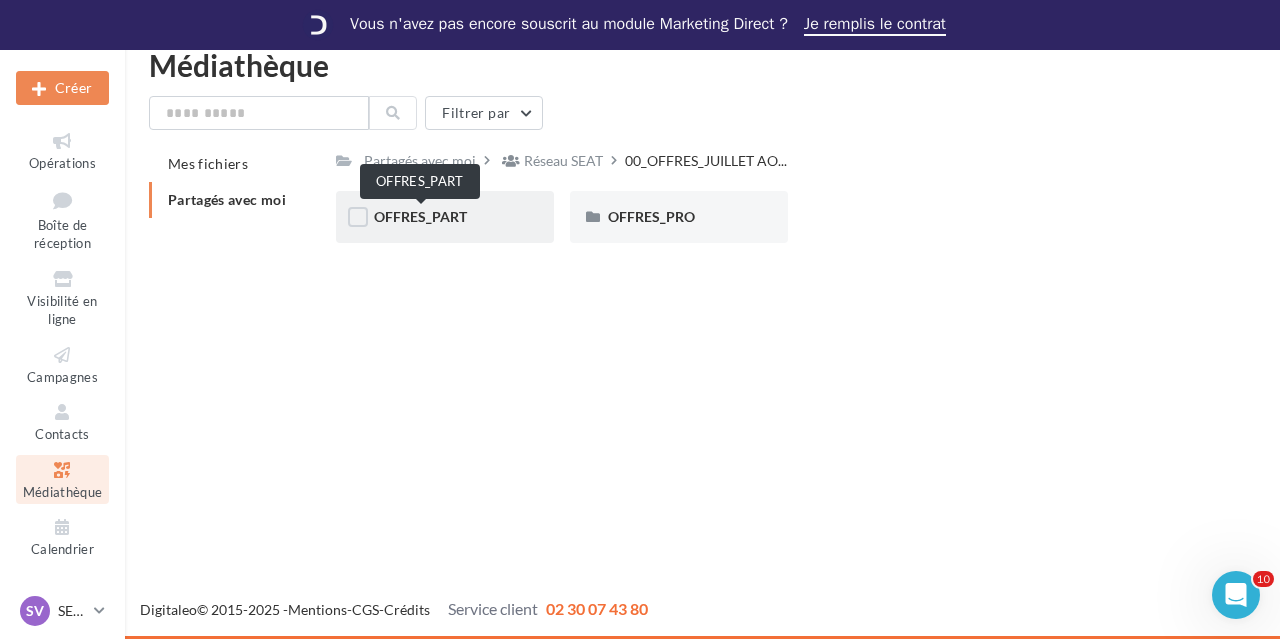 click on "OFFRES_PART" at bounding box center (420, 216) 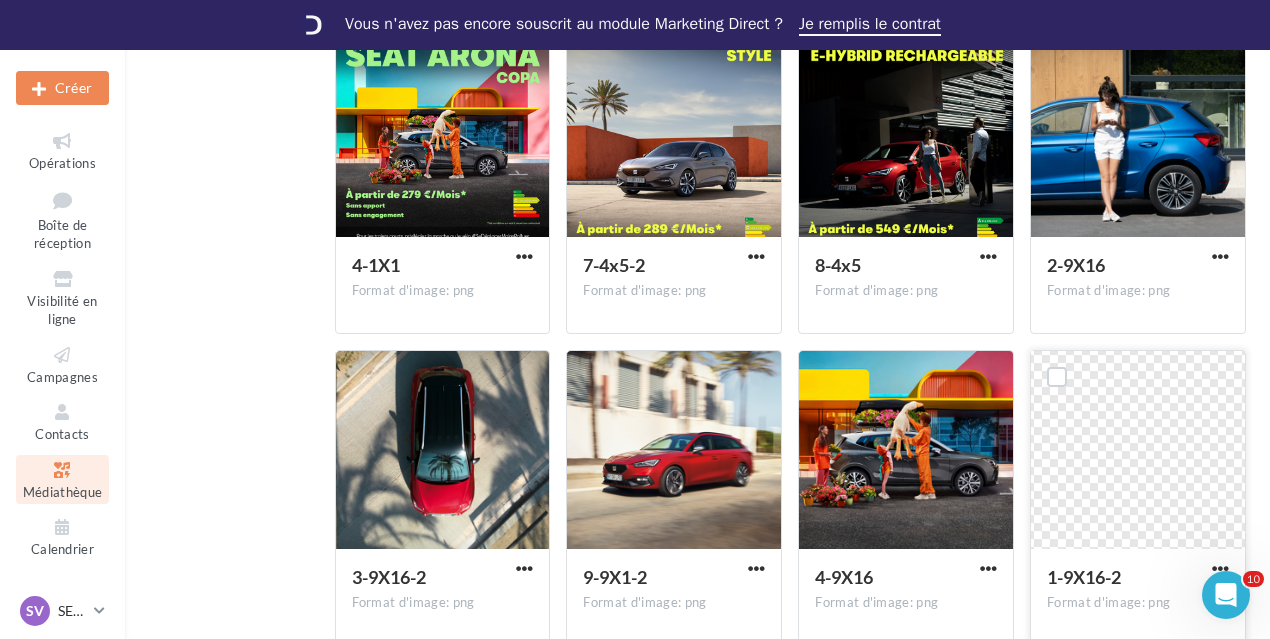 scroll, scrollTop: 1500, scrollLeft: 0, axis: vertical 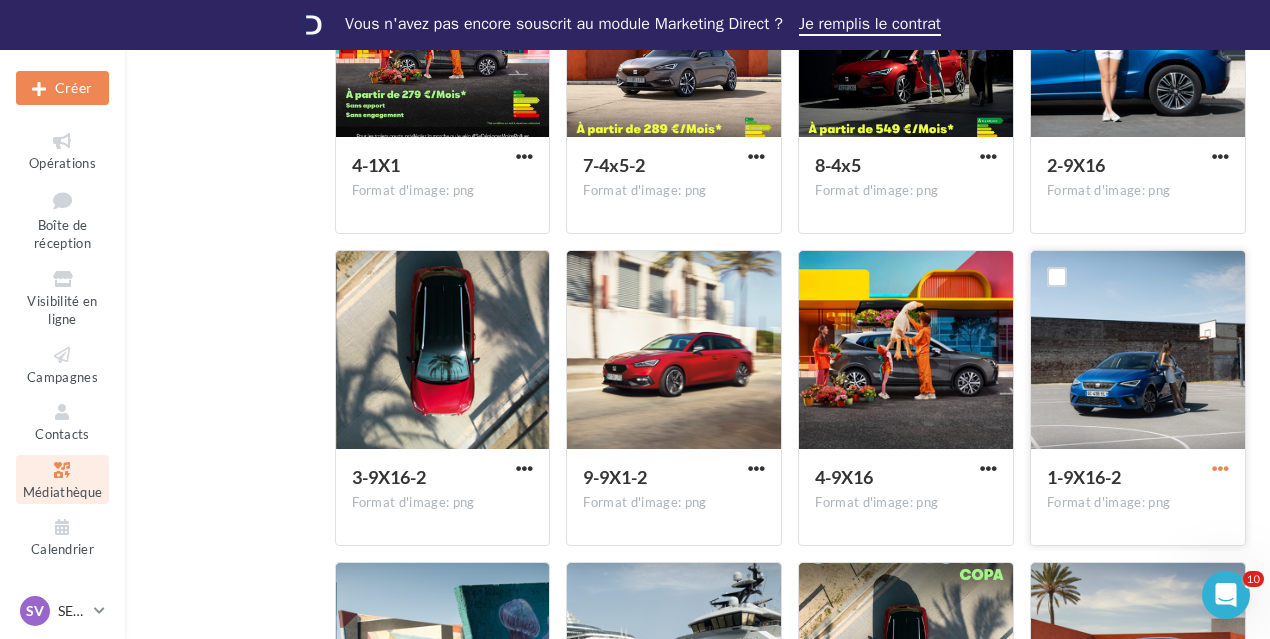 click at bounding box center [1220, 468] 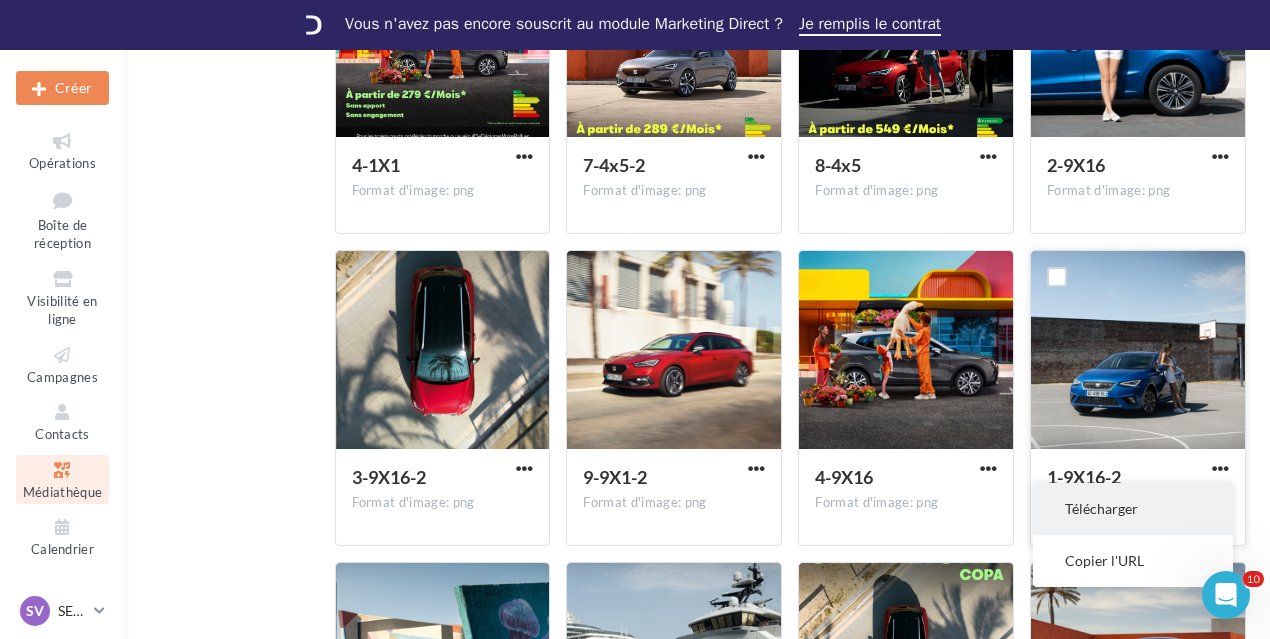 click on "Télécharger" at bounding box center [1133, 509] 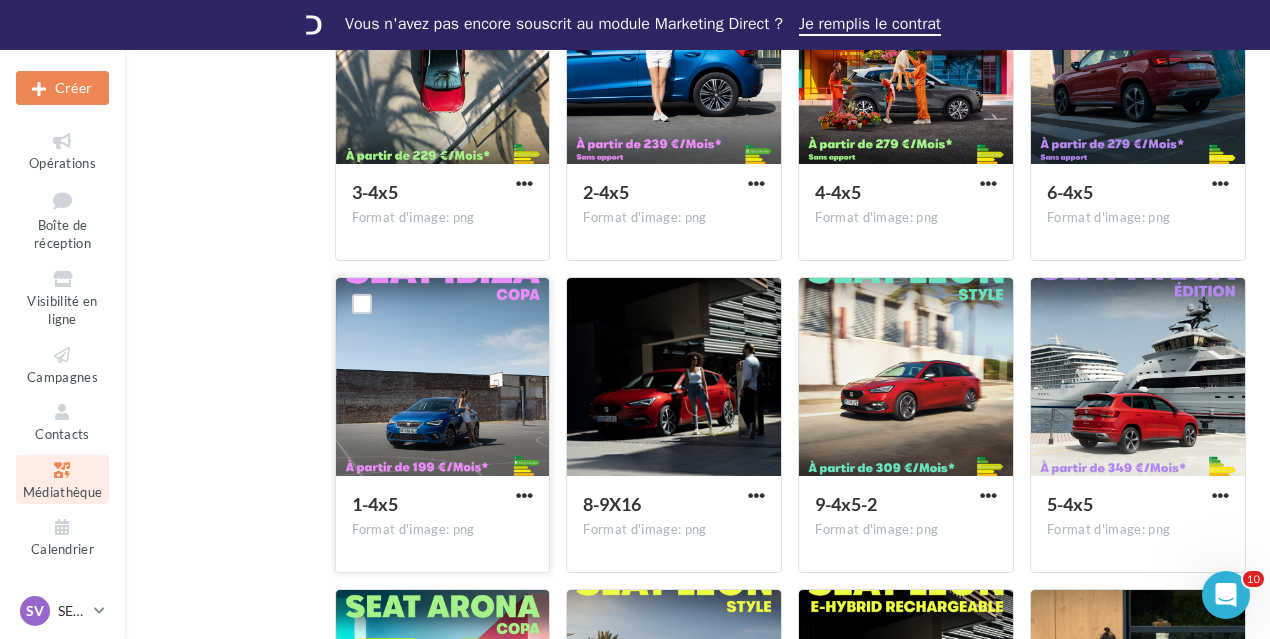 scroll, scrollTop: 900, scrollLeft: 0, axis: vertical 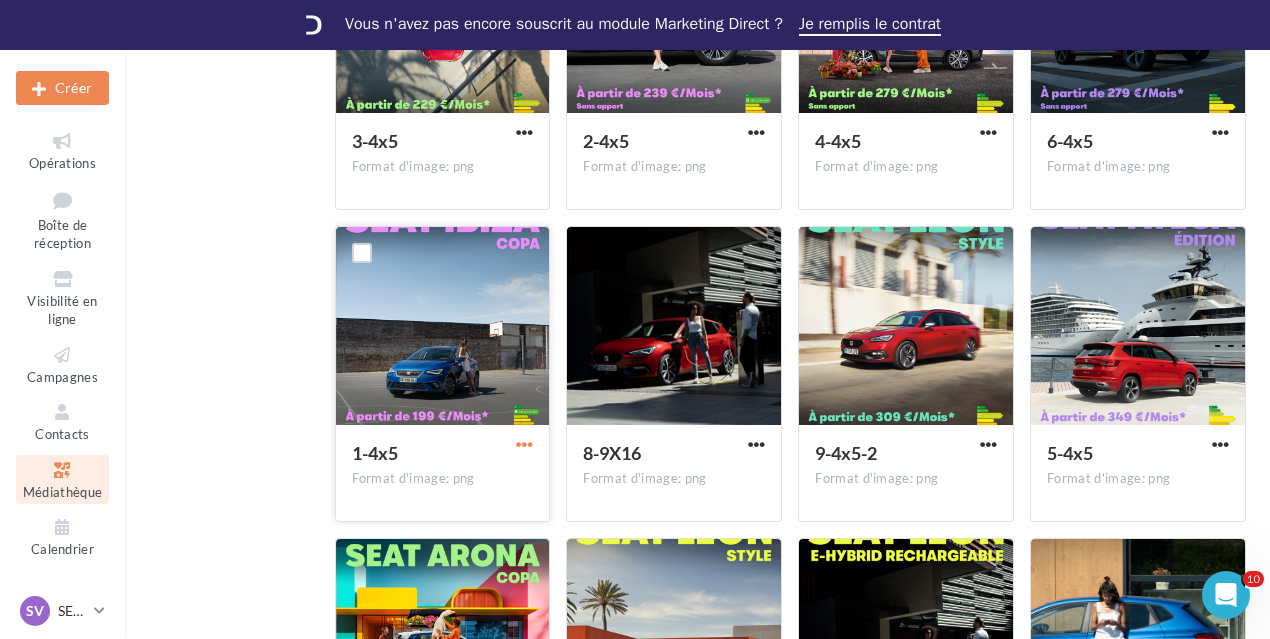 click at bounding box center [524, 444] 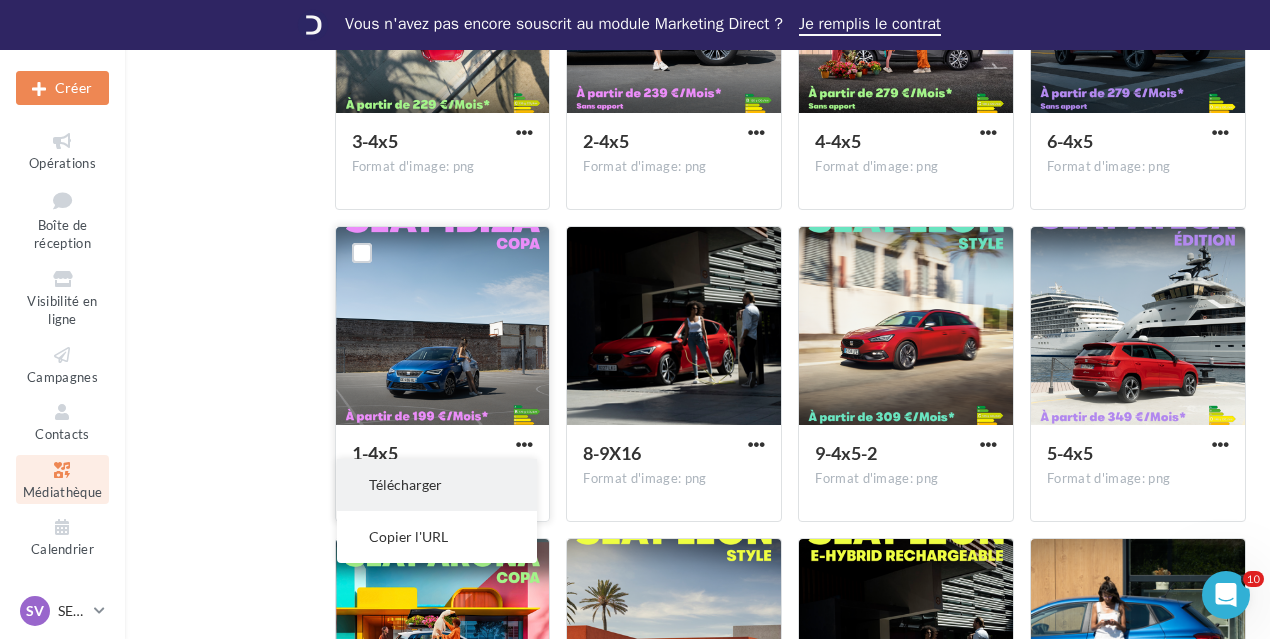 click on "Télécharger" at bounding box center [437, 485] 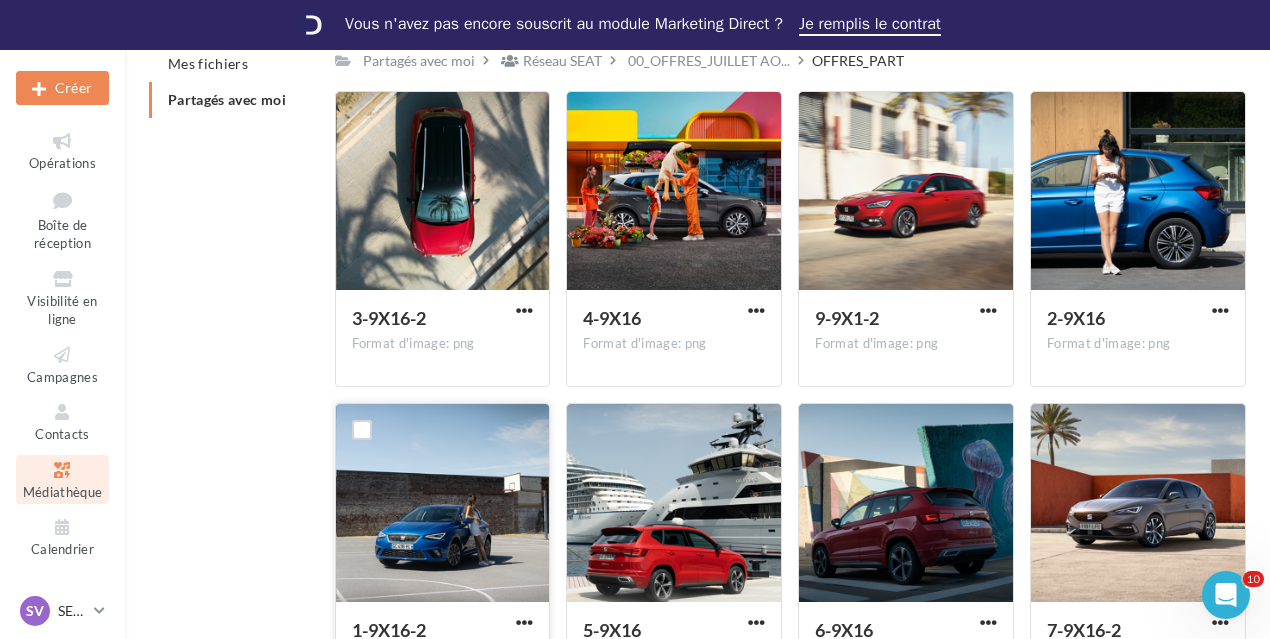 scroll, scrollTop: 200, scrollLeft: 0, axis: vertical 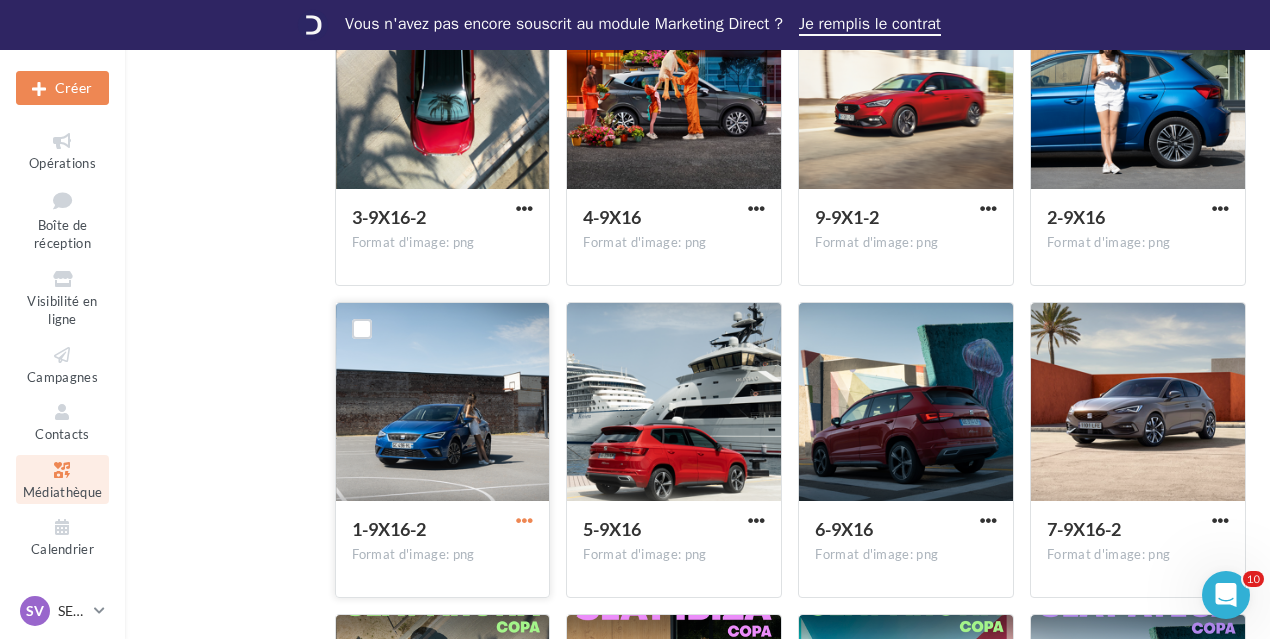 click at bounding box center [524, 520] 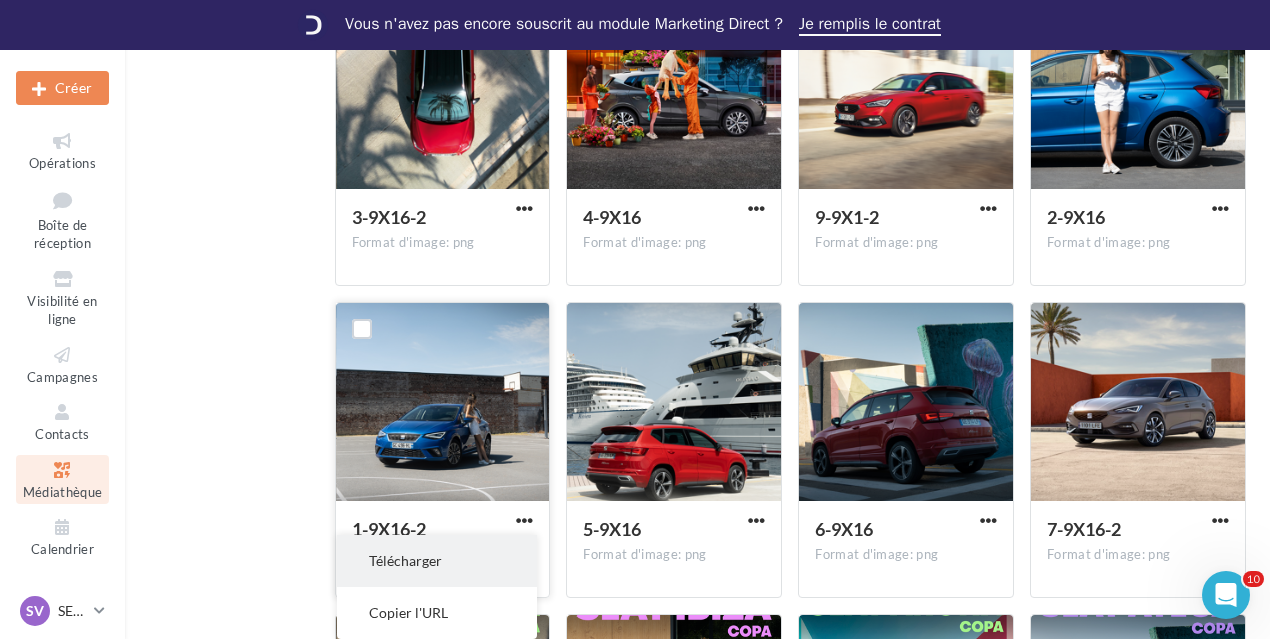 click on "Télécharger" at bounding box center (437, 561) 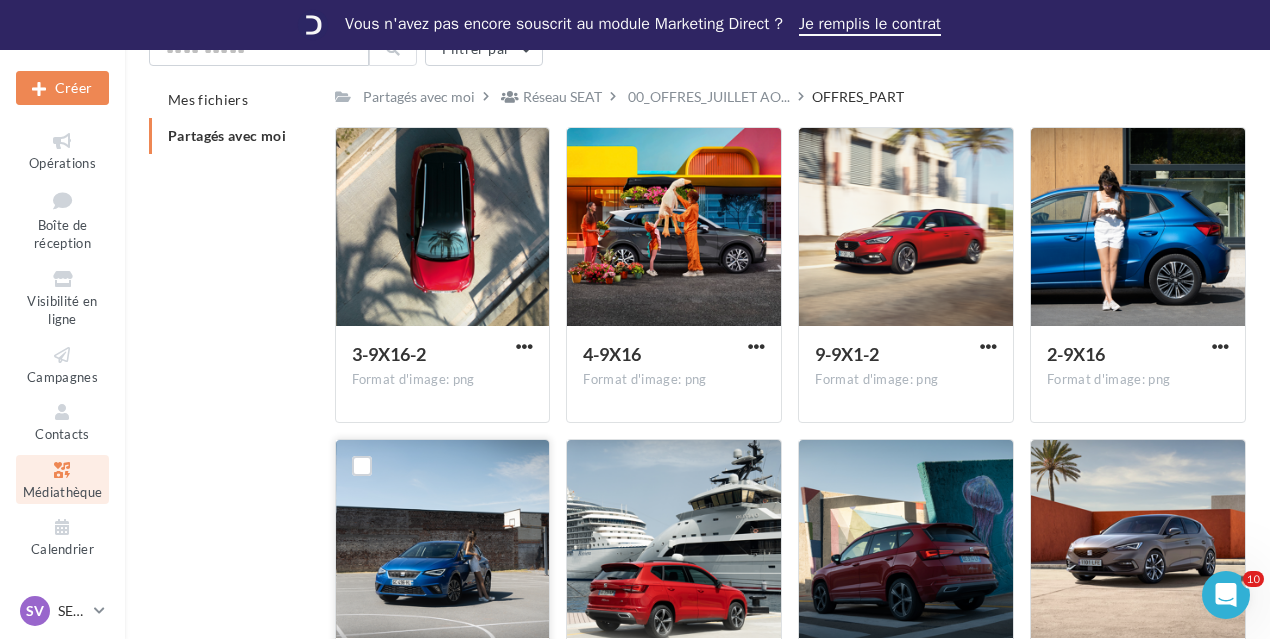 scroll, scrollTop: 0, scrollLeft: 0, axis: both 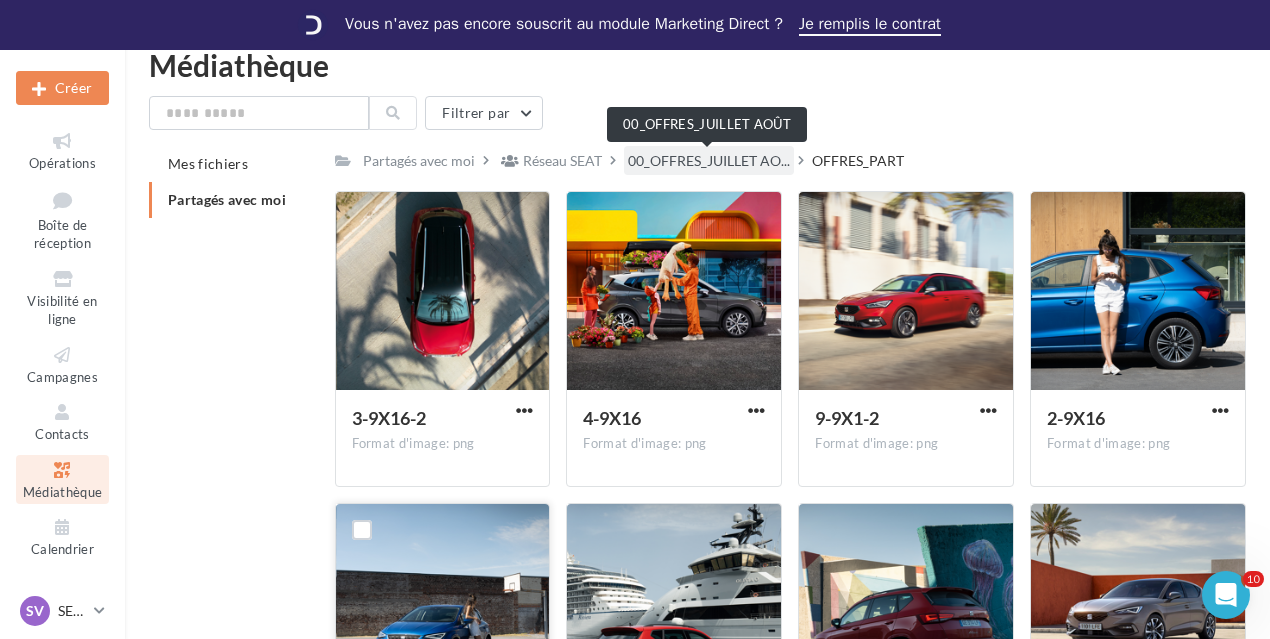 click on "00_OFFRES_JUILLET AO..." at bounding box center (709, 161) 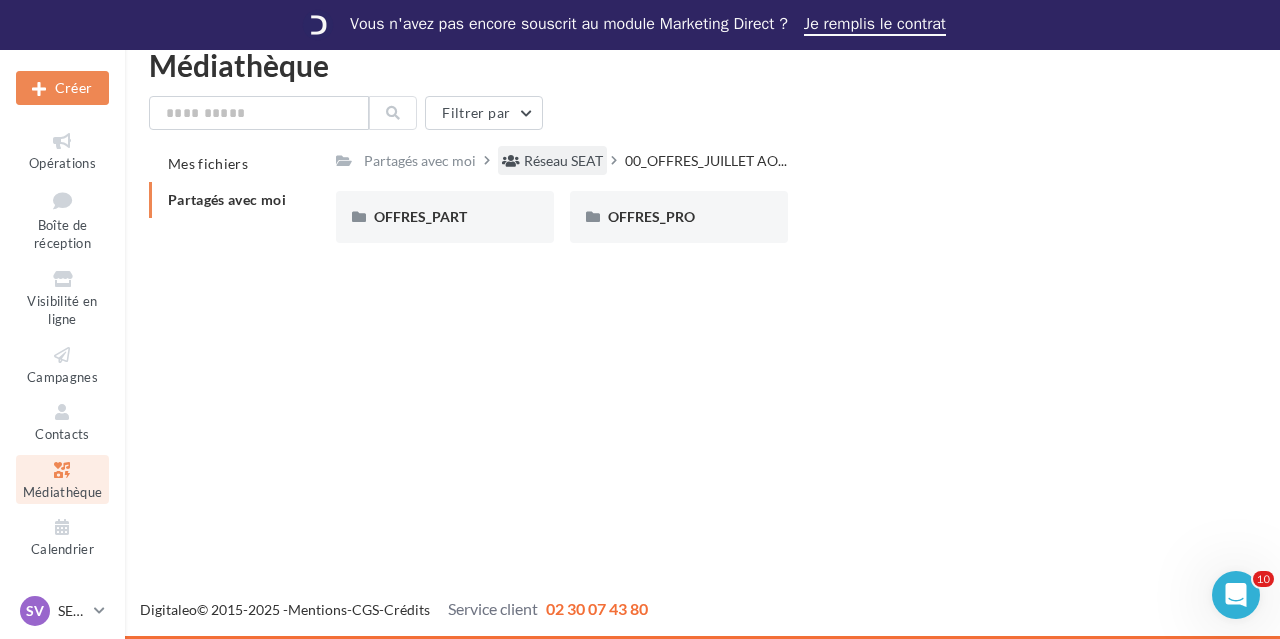 click on "Réseau SEAT" at bounding box center [563, 161] 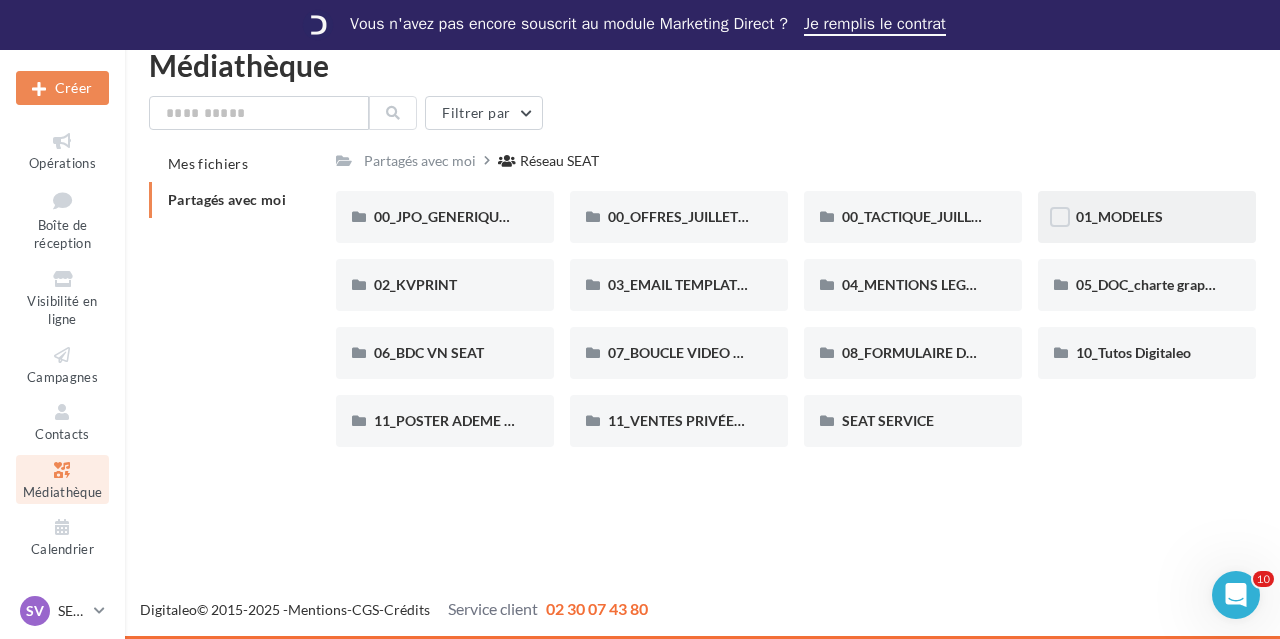 click on "01_MODELES" at bounding box center (1147, 217) 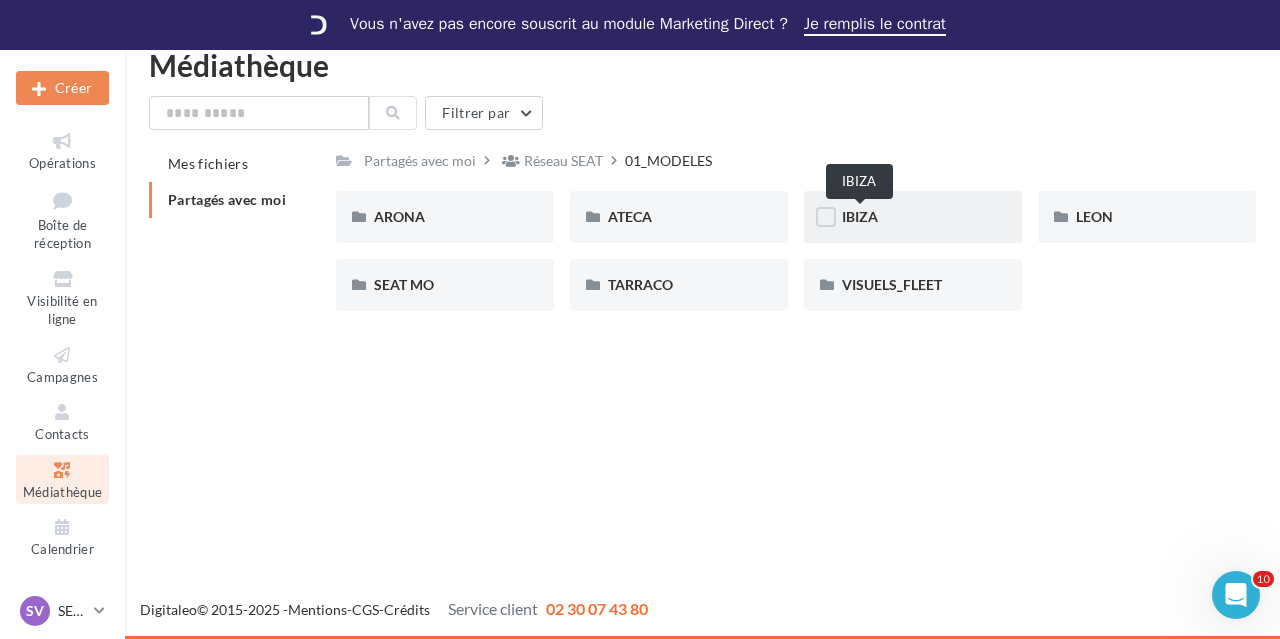 click on "IBIZA" at bounding box center [860, 216] 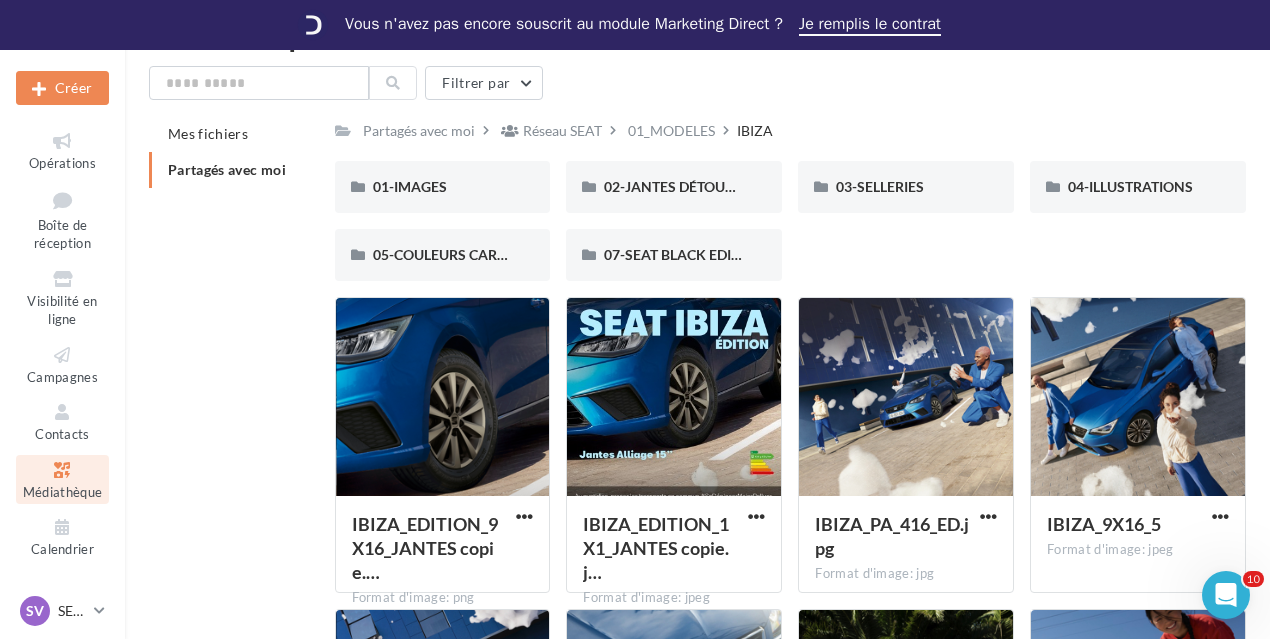 scroll, scrollTop: 0, scrollLeft: 0, axis: both 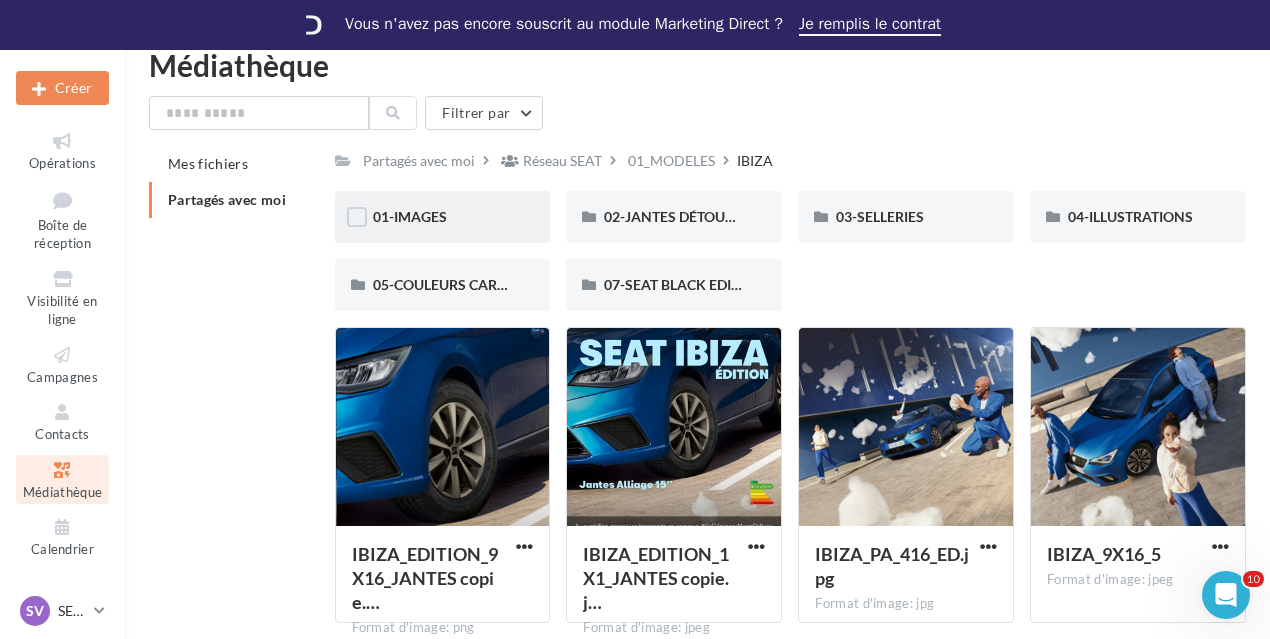 click on "01-IMAGES" at bounding box center [443, 217] 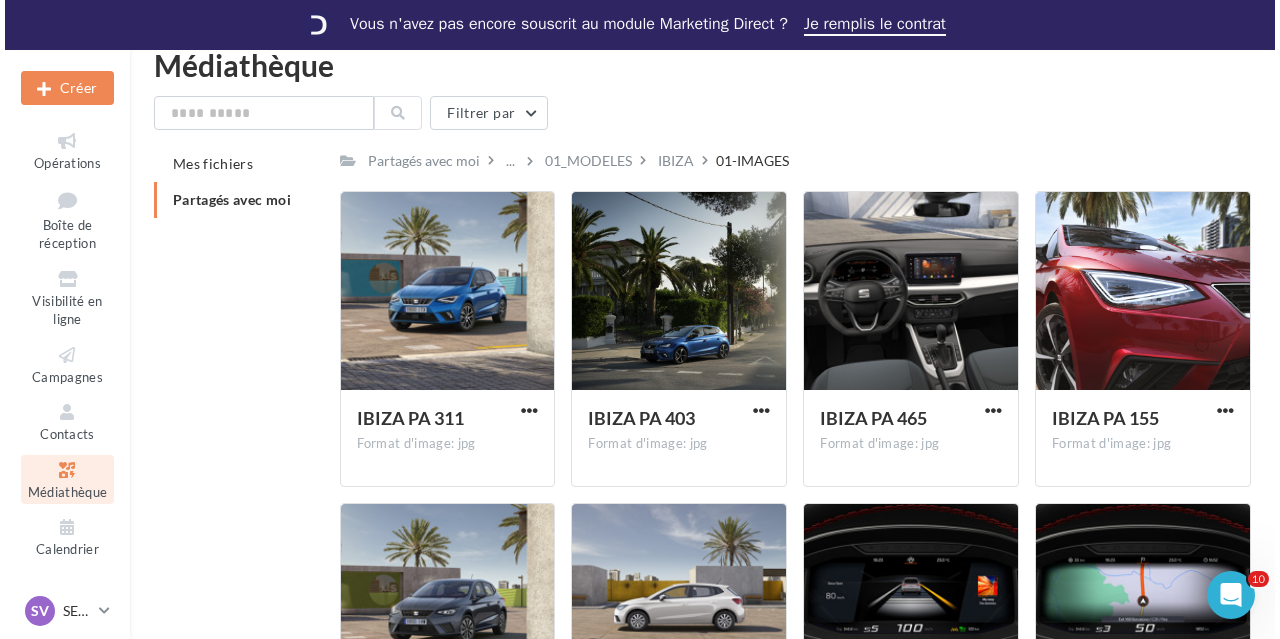 scroll, scrollTop: 0, scrollLeft: 0, axis: both 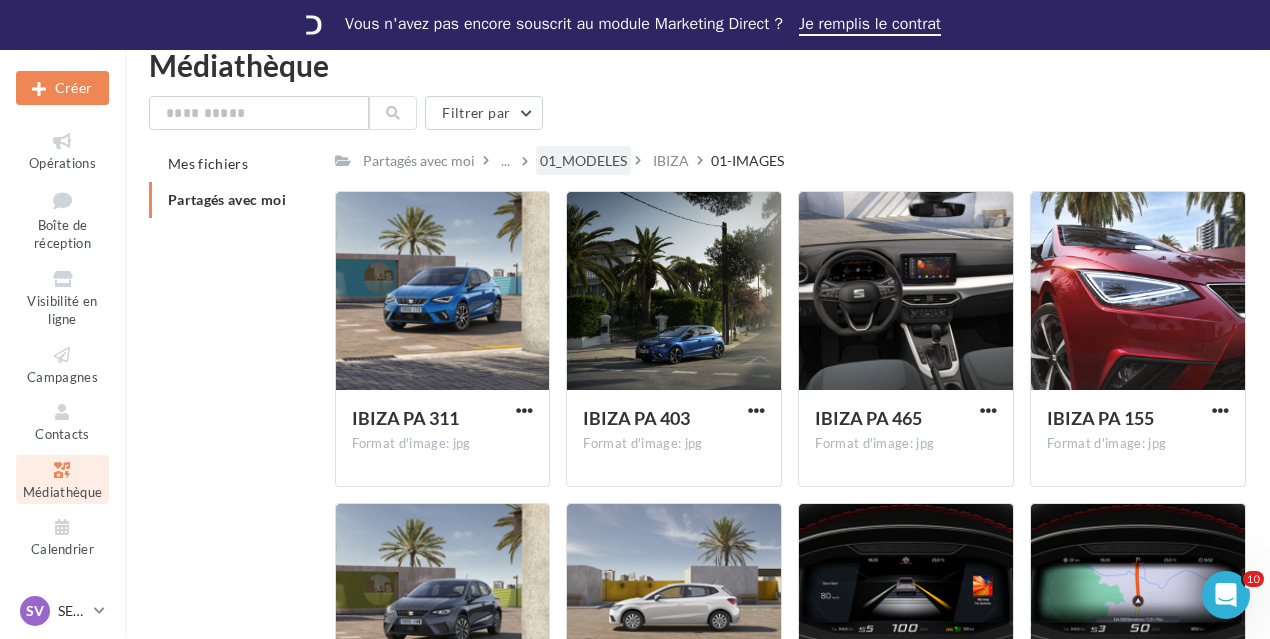 click on "01_MODELES" at bounding box center [583, 161] 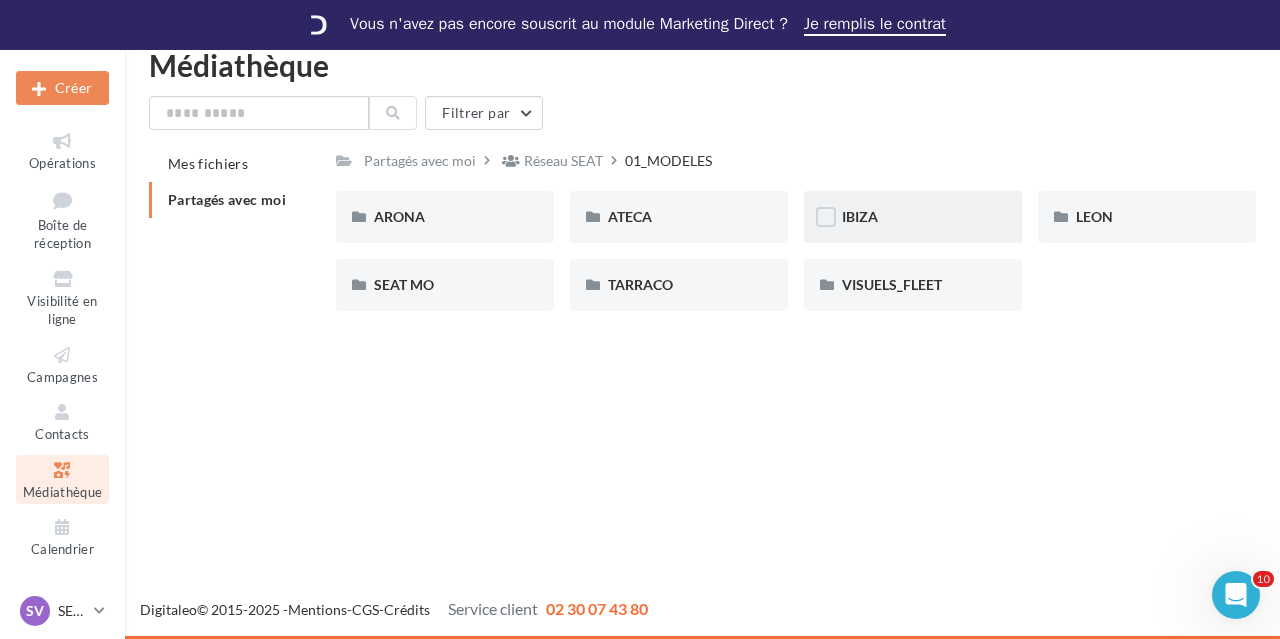 click on "IBIZA" at bounding box center (913, 217) 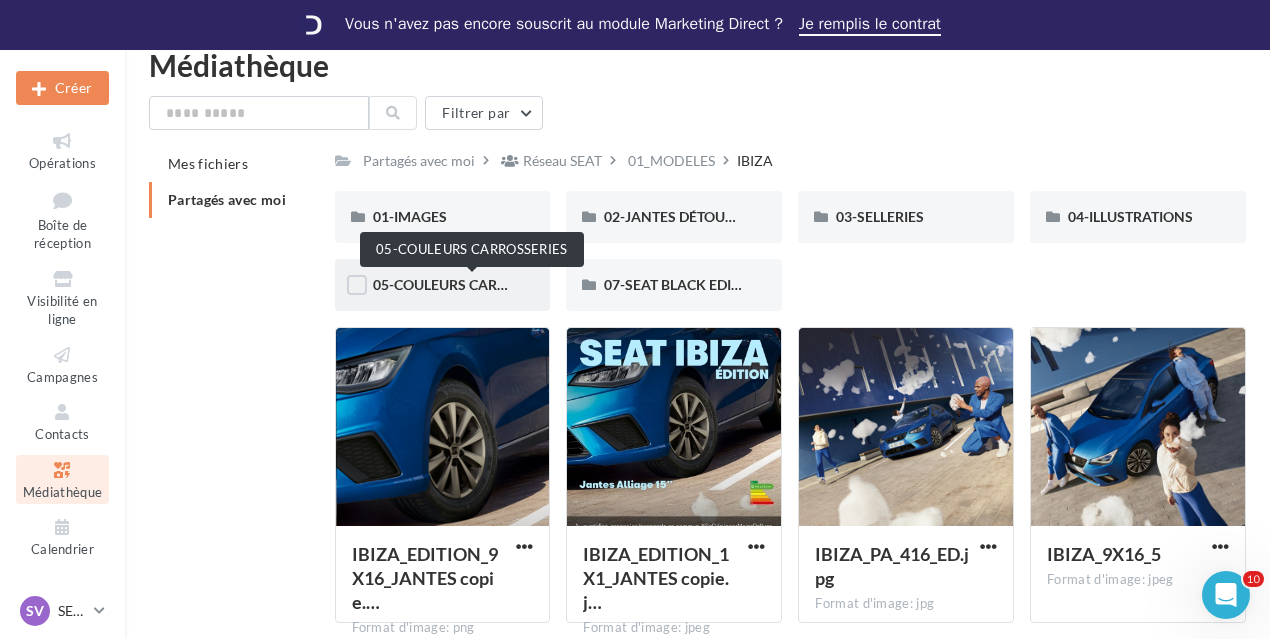 click on "05-COULEURS CARROSSERIES" at bounding box center [471, 284] 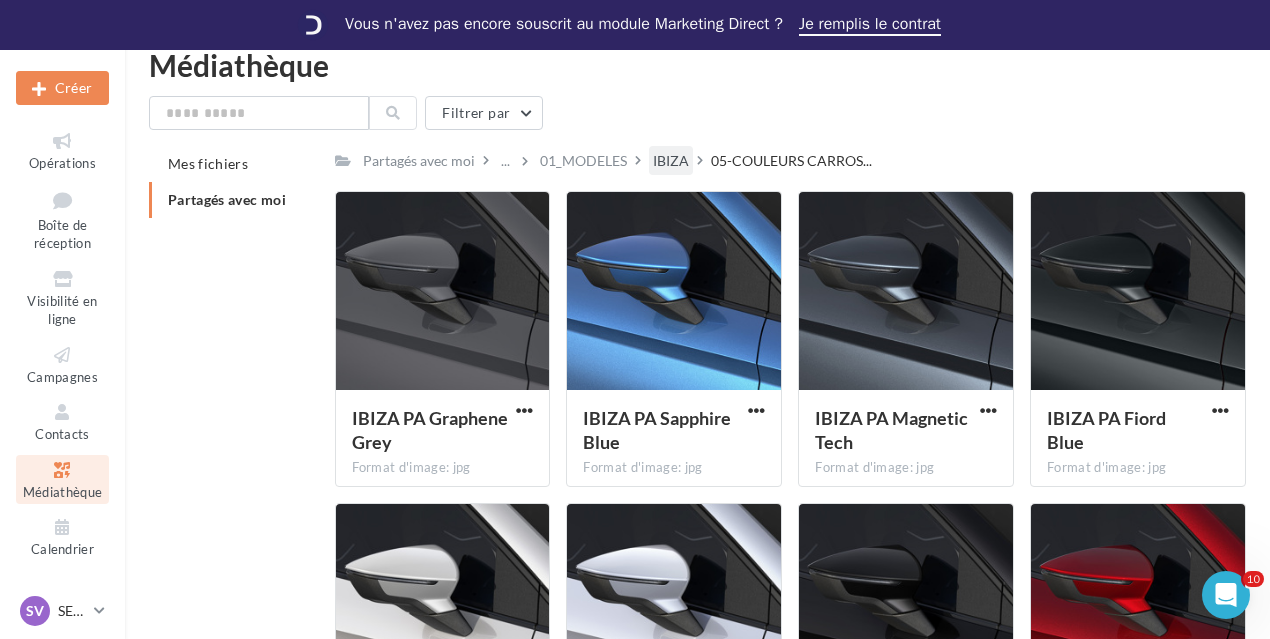 click on "IBIZA" at bounding box center (671, 160) 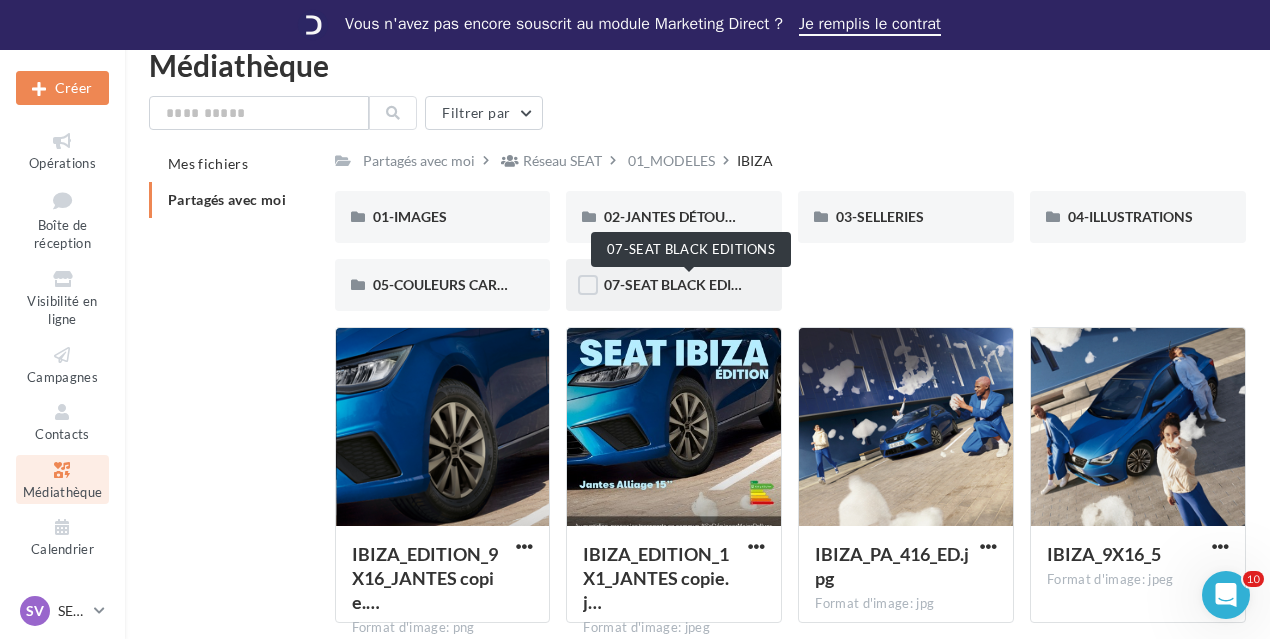 click on "07-SEAT BLACK EDITIONS" at bounding box center (688, 284) 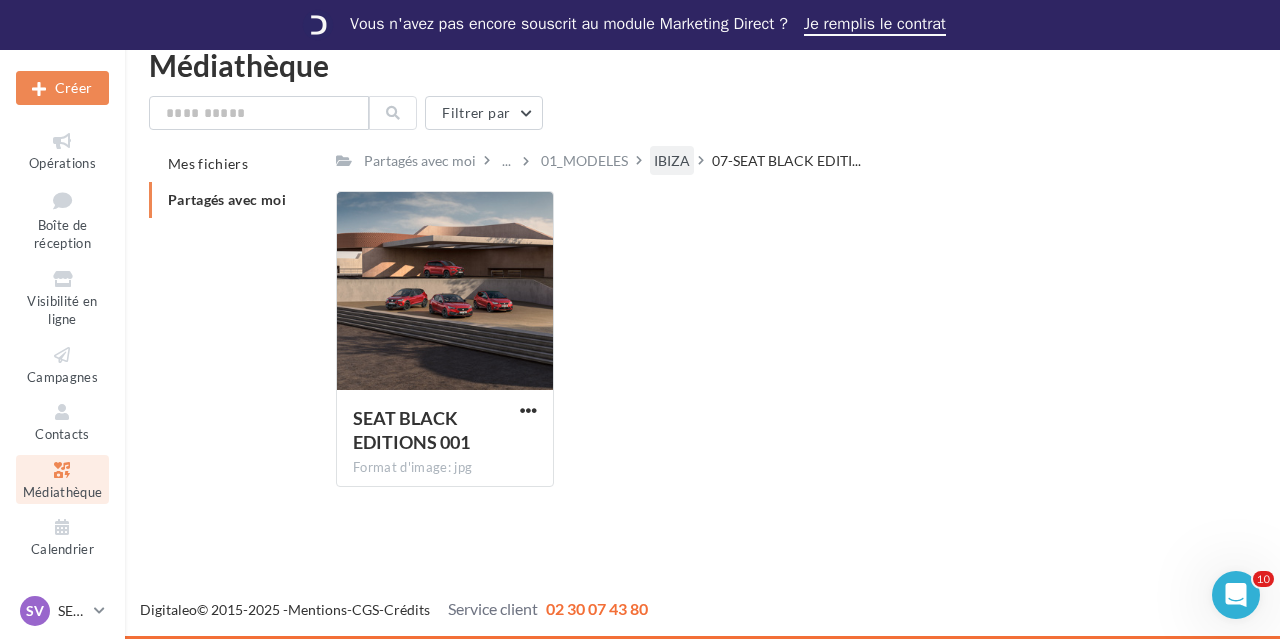 click on "IBIZA" at bounding box center (672, 161) 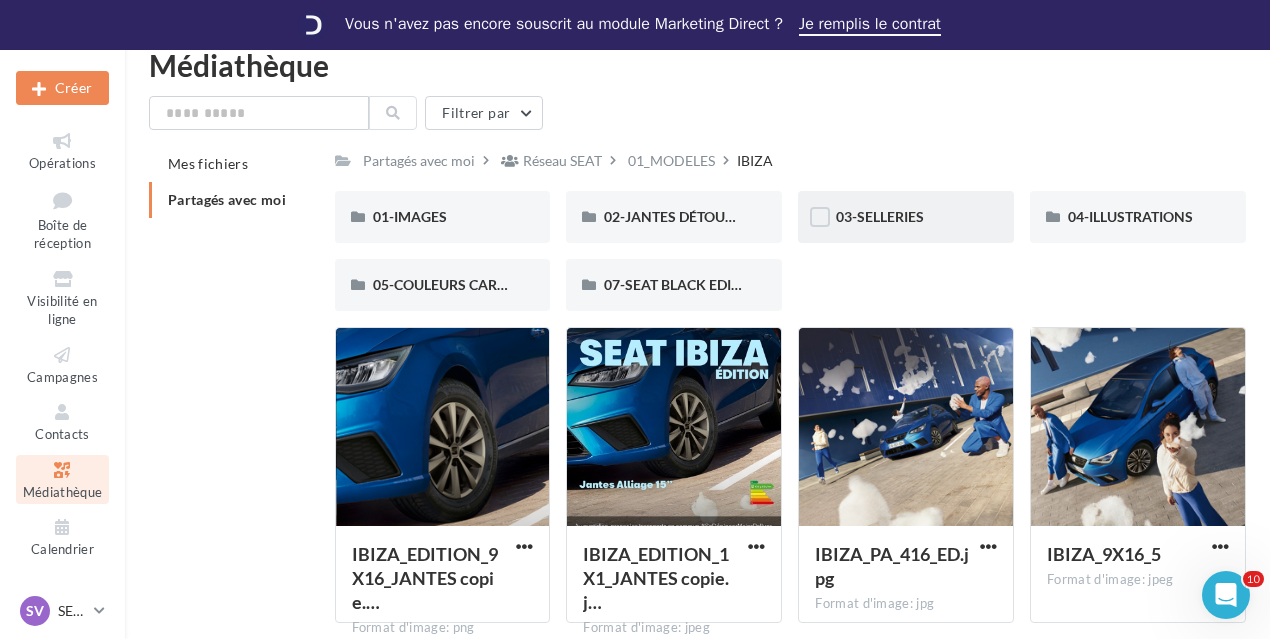 click on "03-SELLERIES" at bounding box center (906, 217) 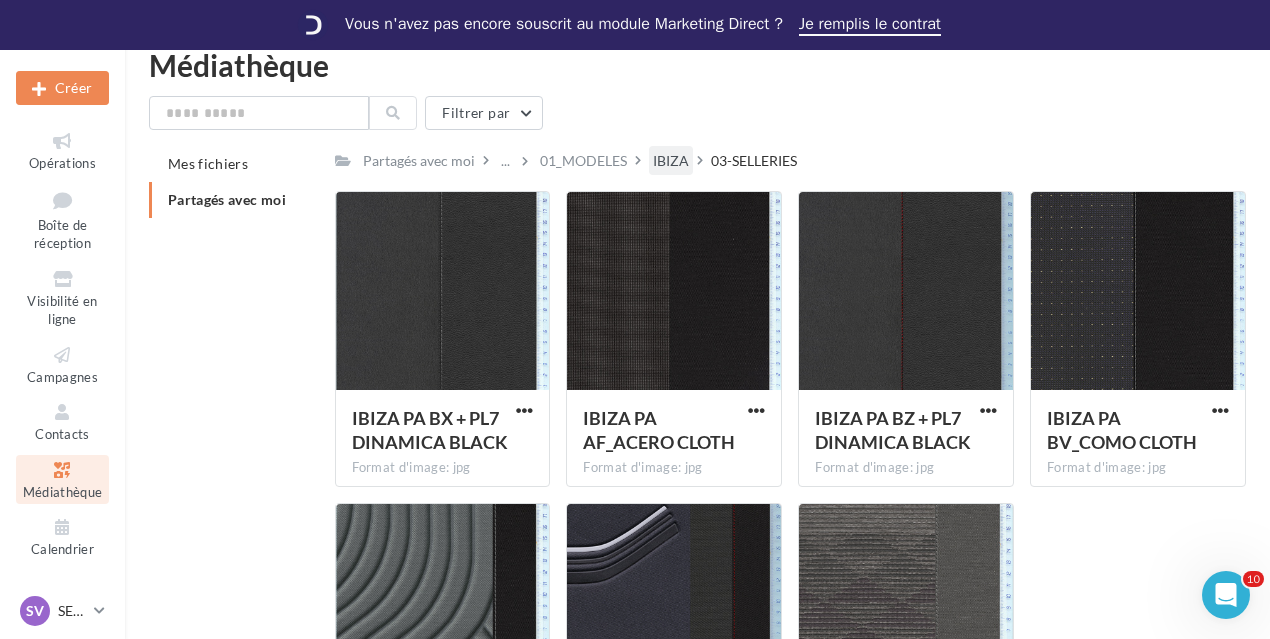 click on "IBIZA" at bounding box center (671, 161) 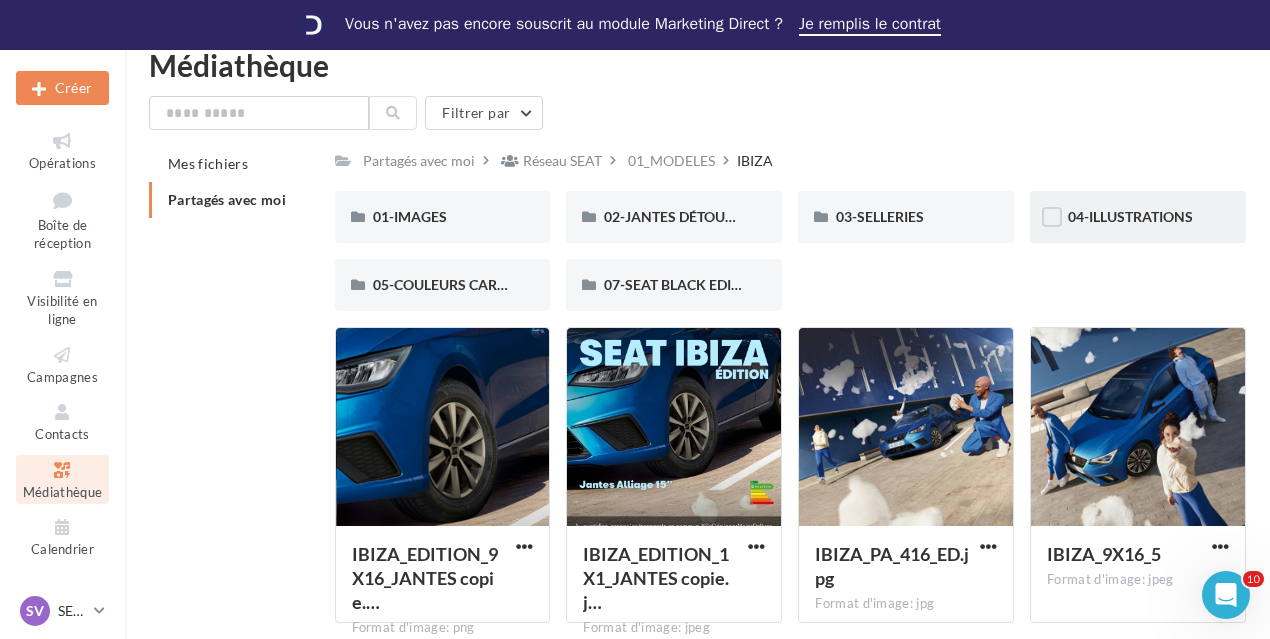 click on "04-ILLUSTRATIONS" at bounding box center (1138, 217) 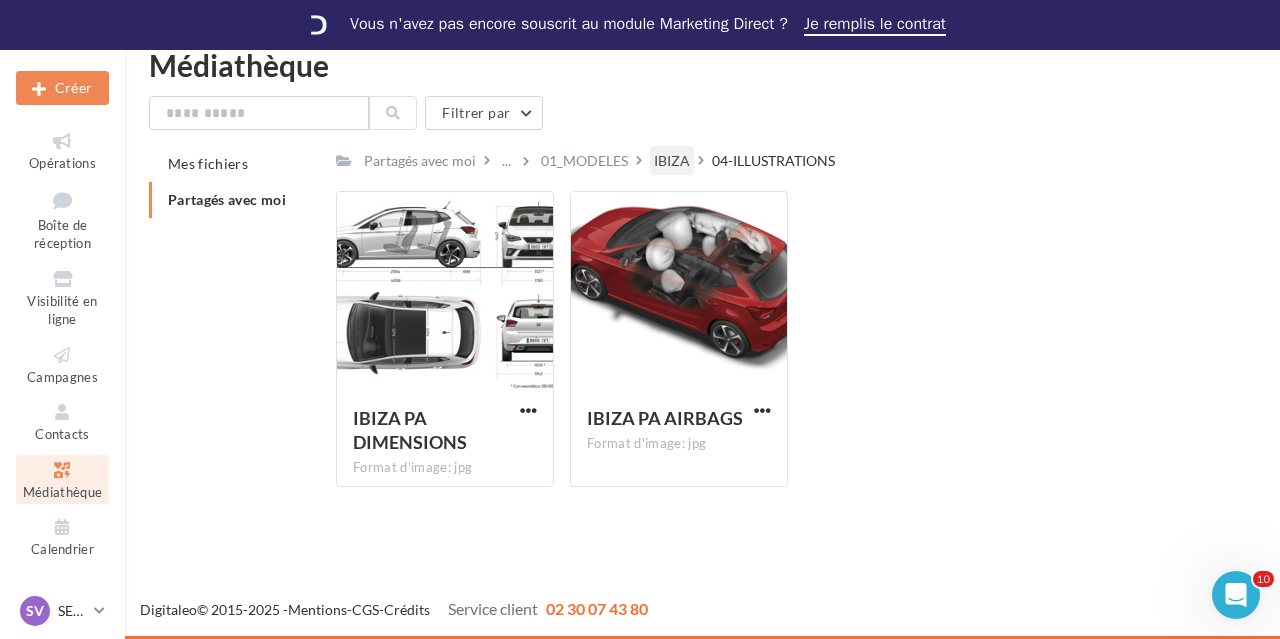 click on "IBIZA" at bounding box center [672, 161] 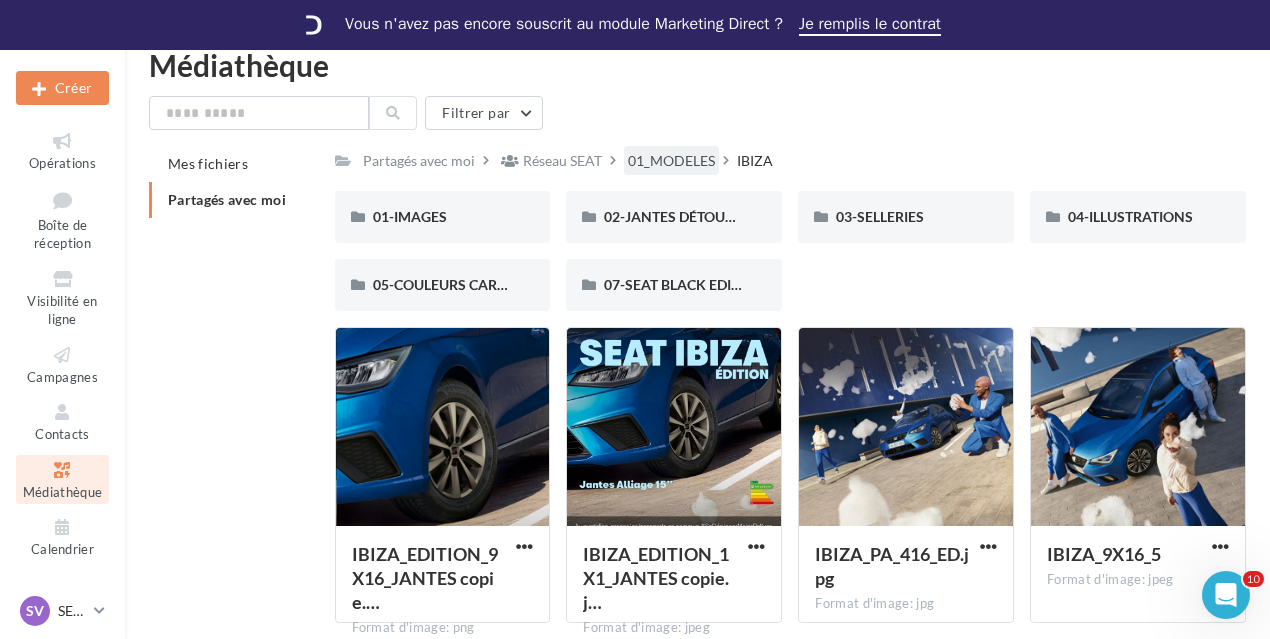 click on "01_MODELES" at bounding box center (671, 161) 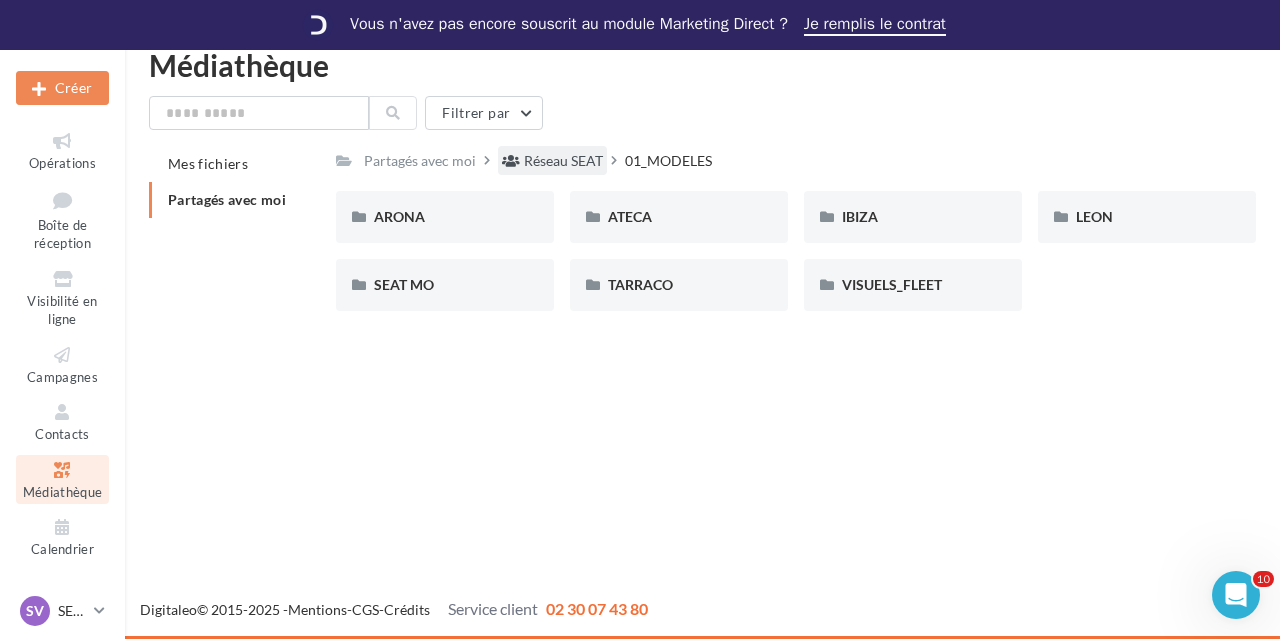 click on "Réseau SEAT" at bounding box center (563, 161) 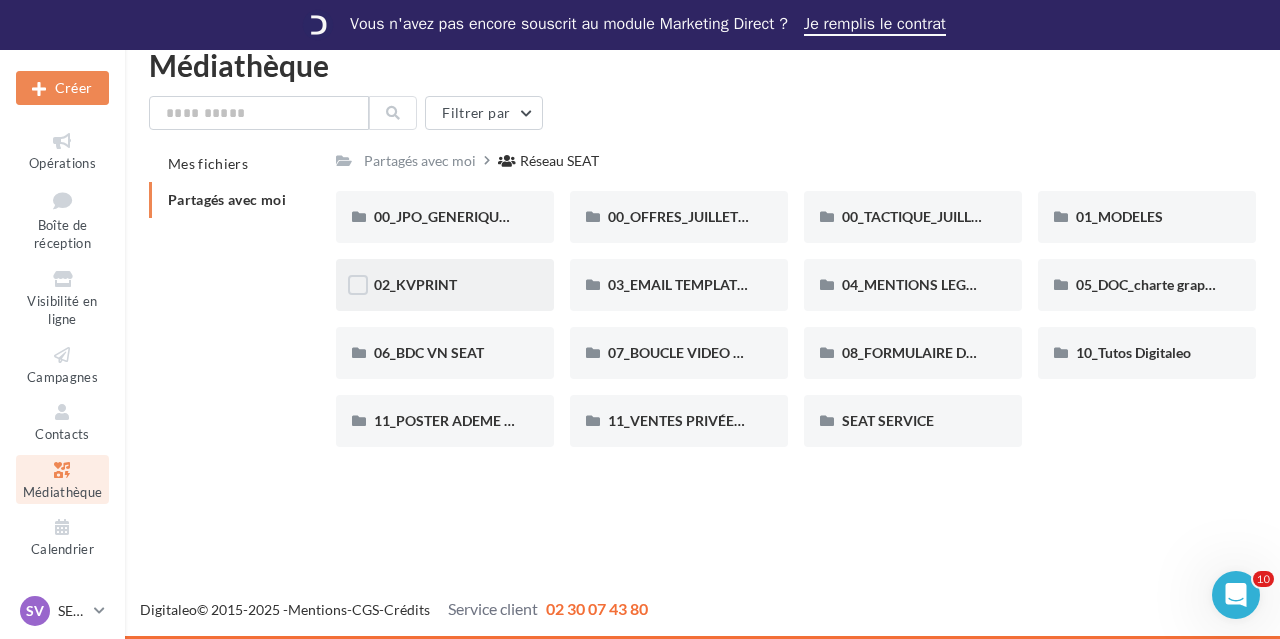 click on "02_KVPRINT" at bounding box center [445, 285] 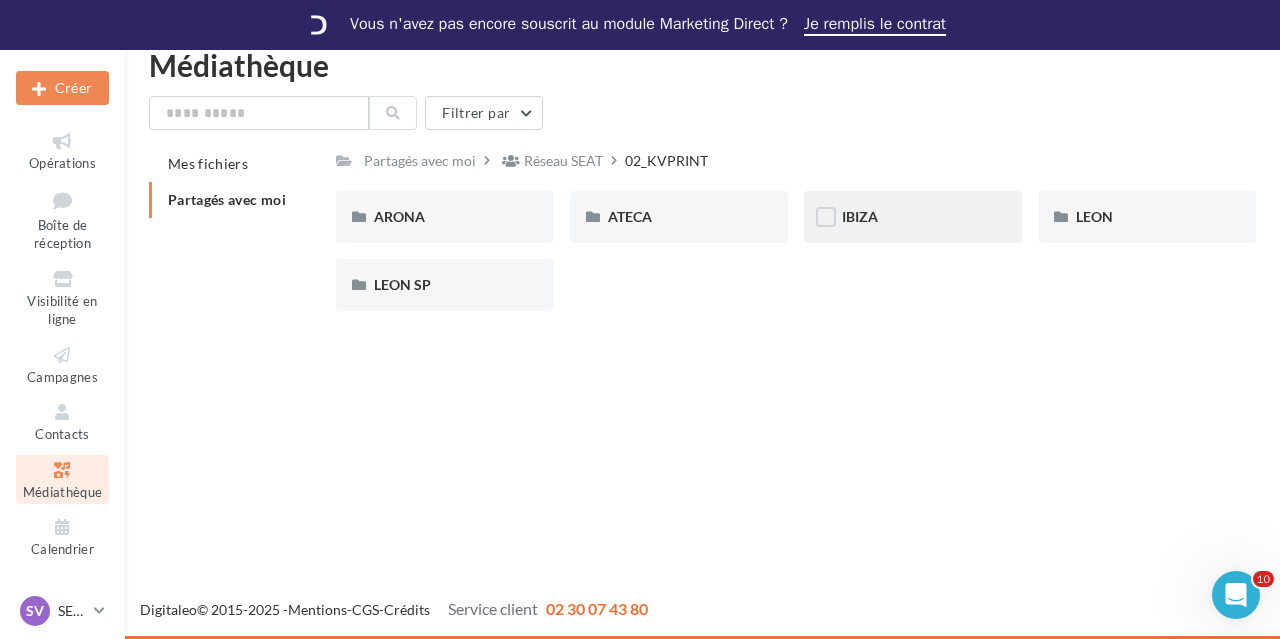 click on "IBIZA" at bounding box center [913, 217] 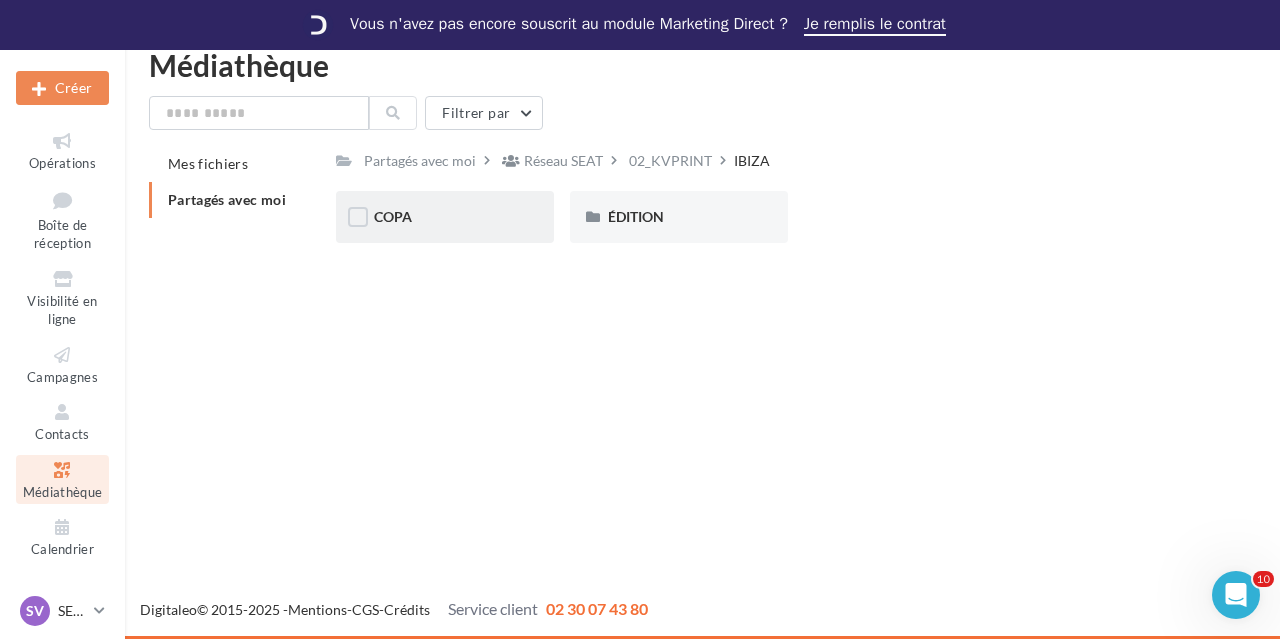 click on "COPA" at bounding box center (445, 217) 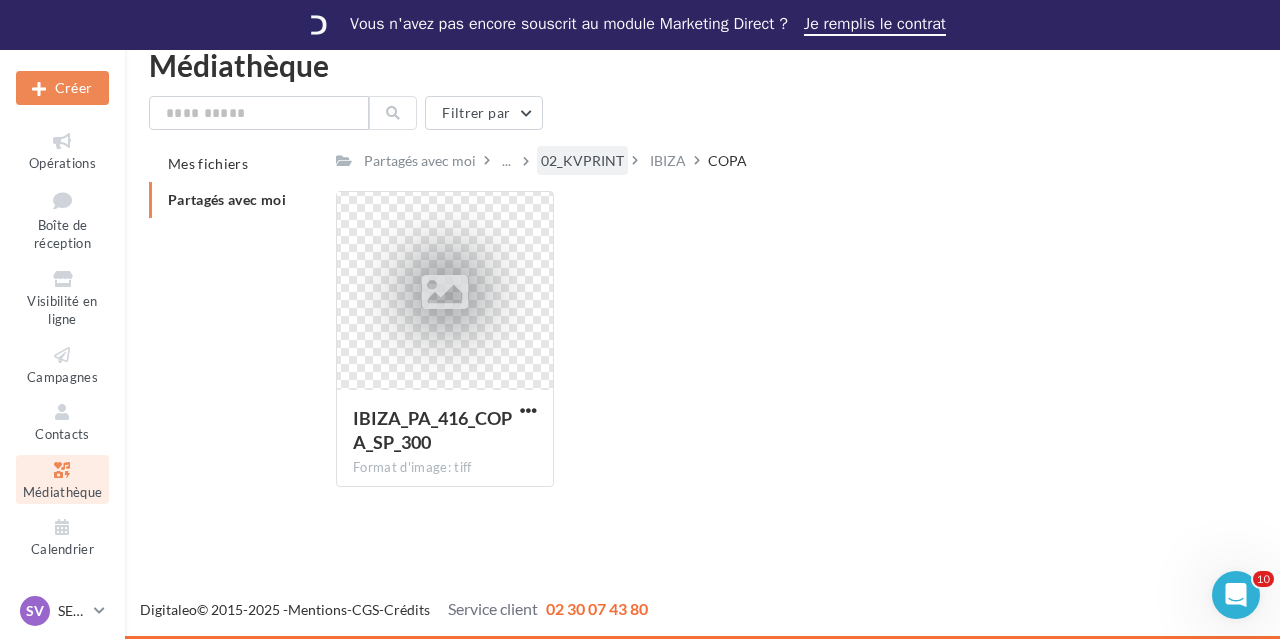 click on "02_KVPRINT" at bounding box center [582, 161] 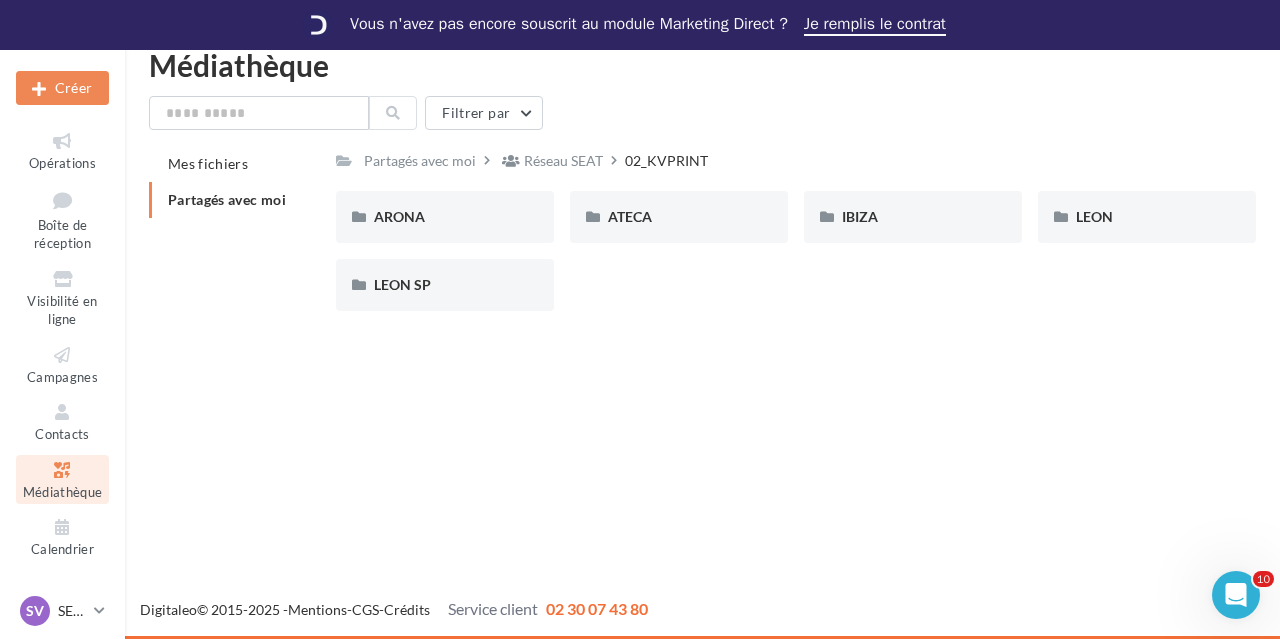 click on "02_KVPRINT" at bounding box center (666, 161) 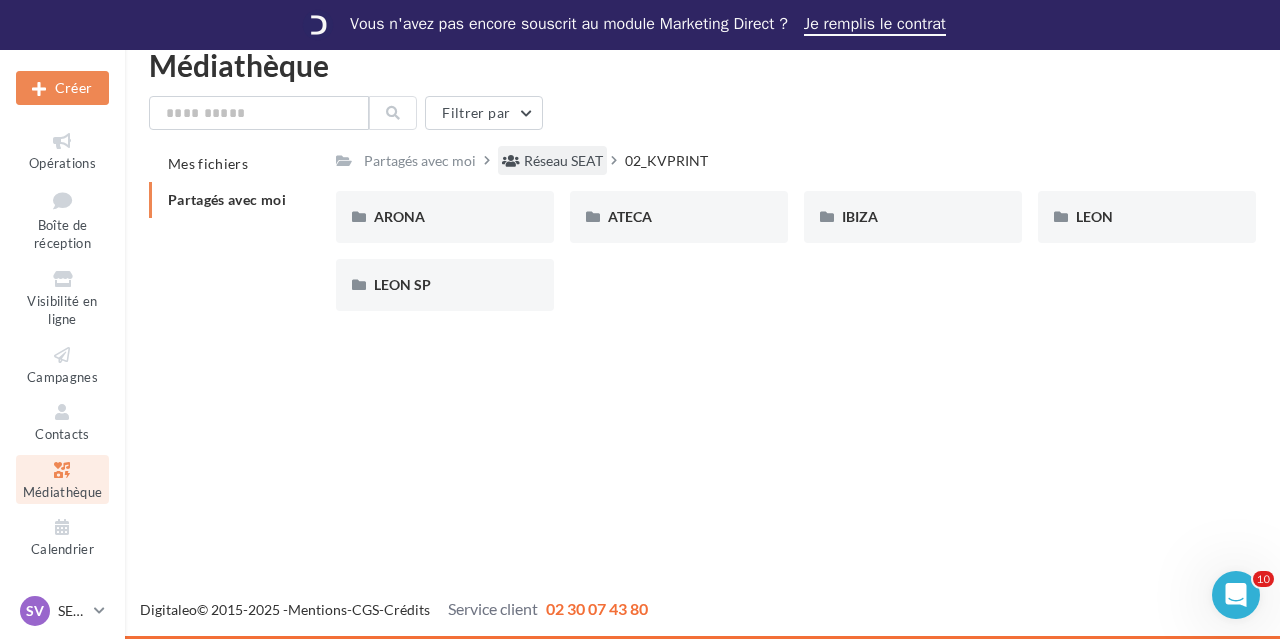 click on "Réseau SEAT" at bounding box center (563, 161) 